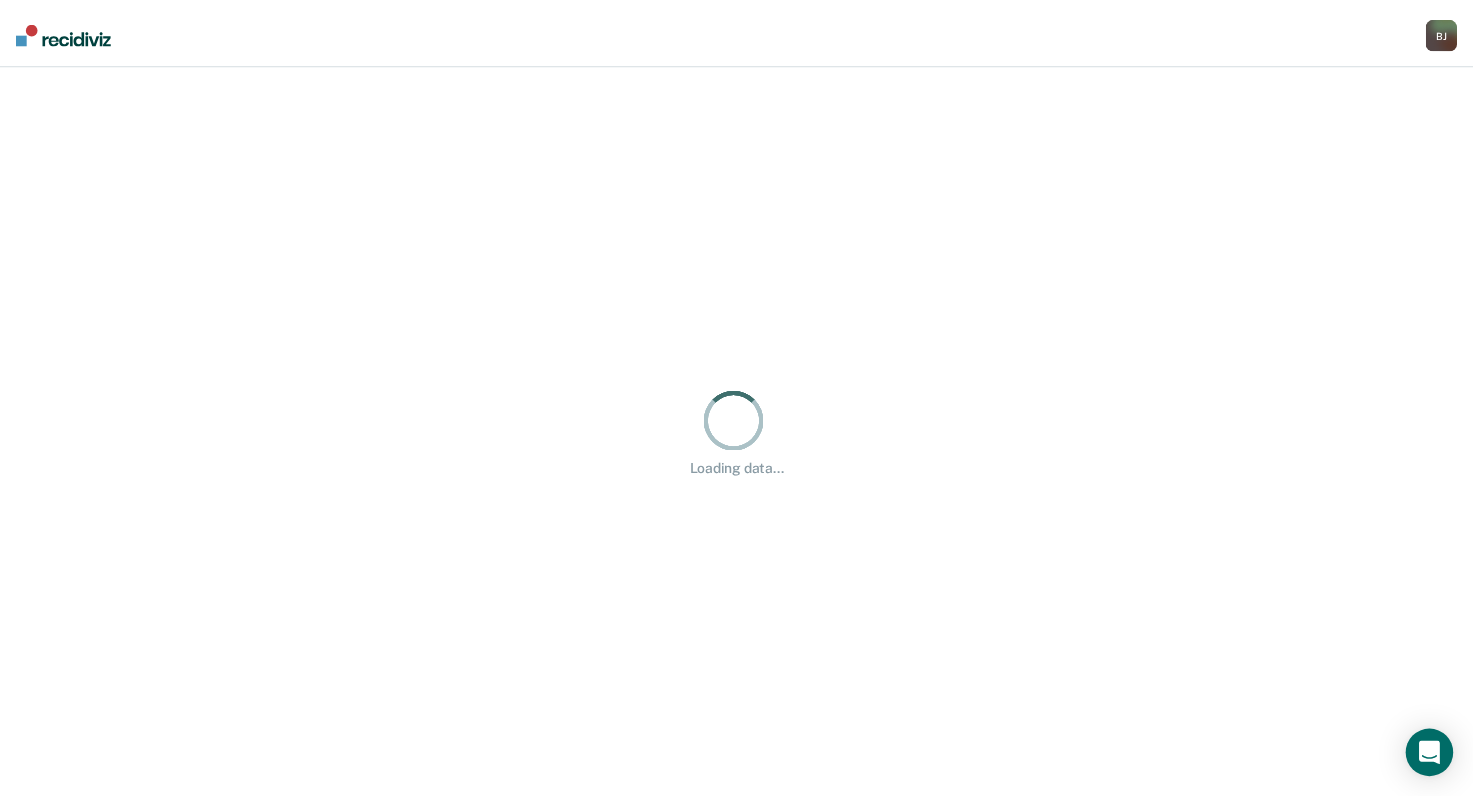 scroll, scrollTop: 0, scrollLeft: 0, axis: both 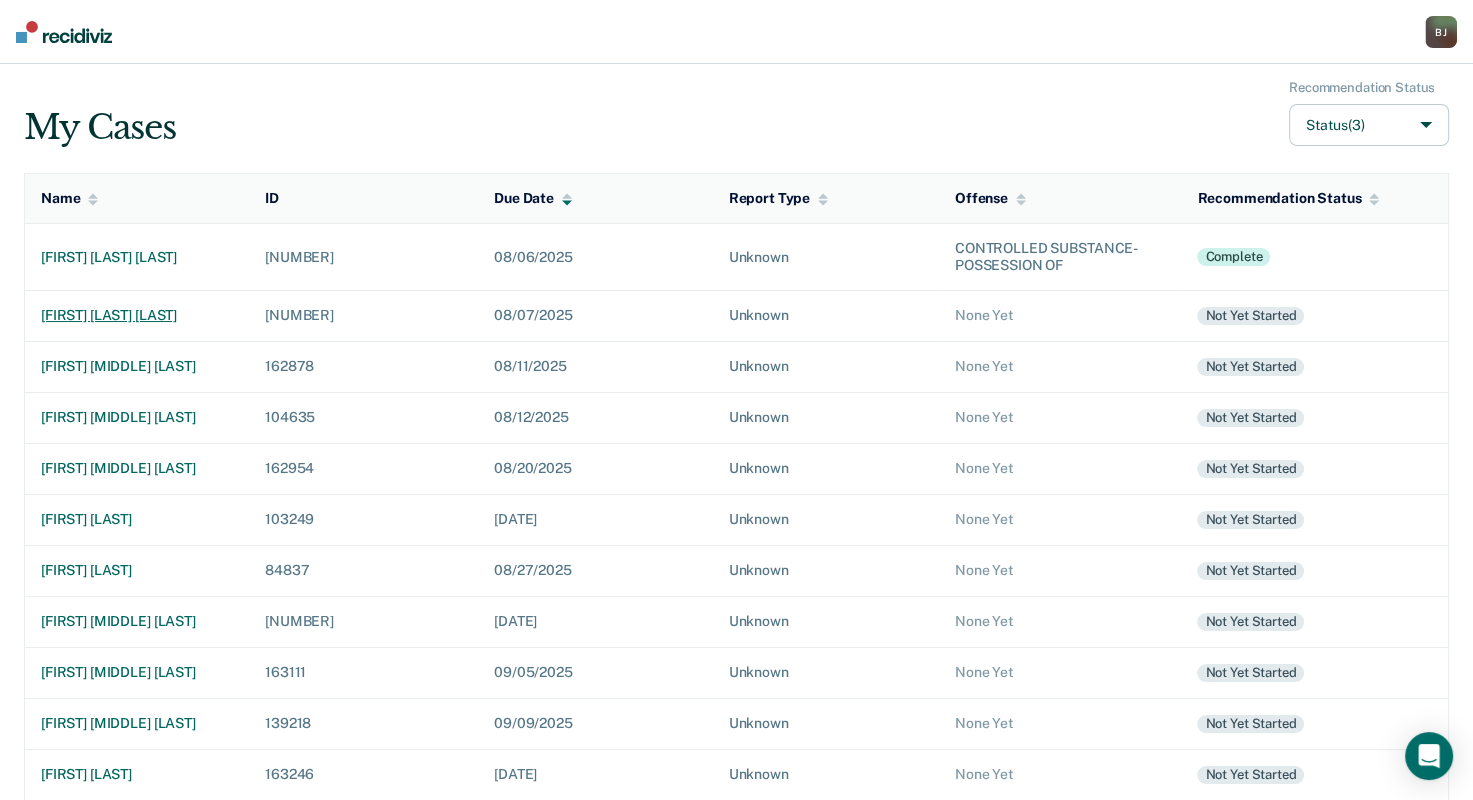 click on "[FIRST] [LAST] [LAST]" at bounding box center [137, 315] 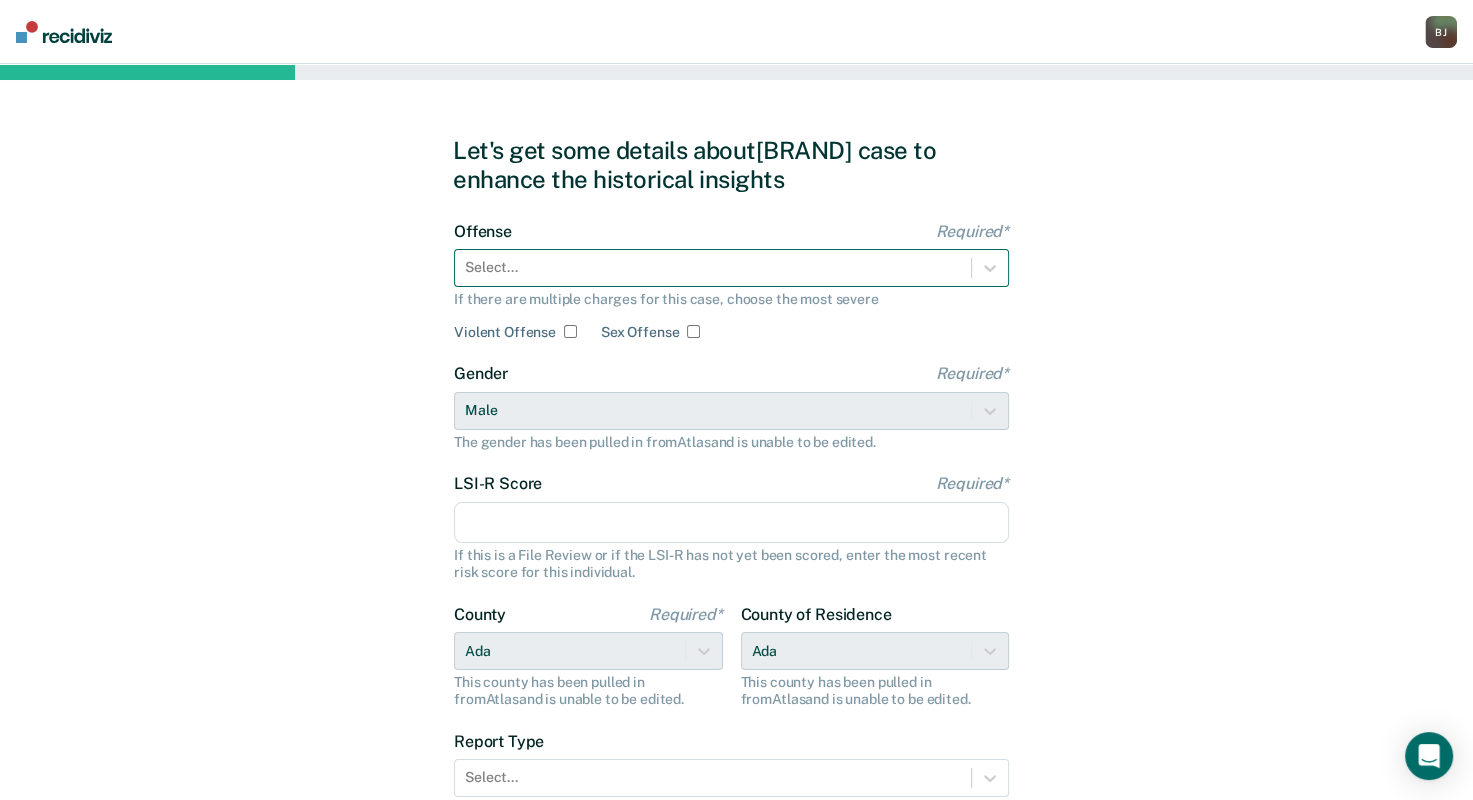 click at bounding box center (713, 267) 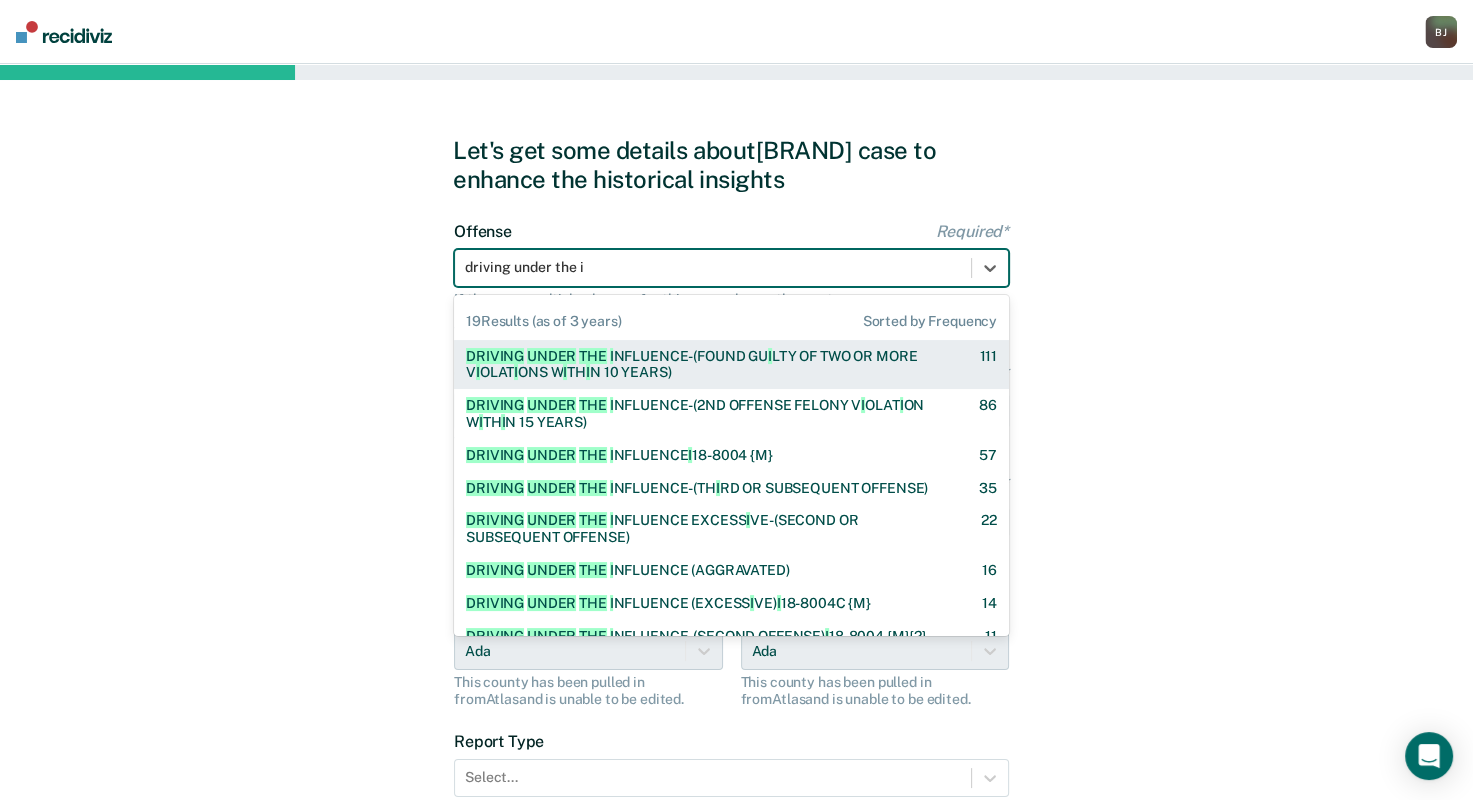 type on "driving under the in" 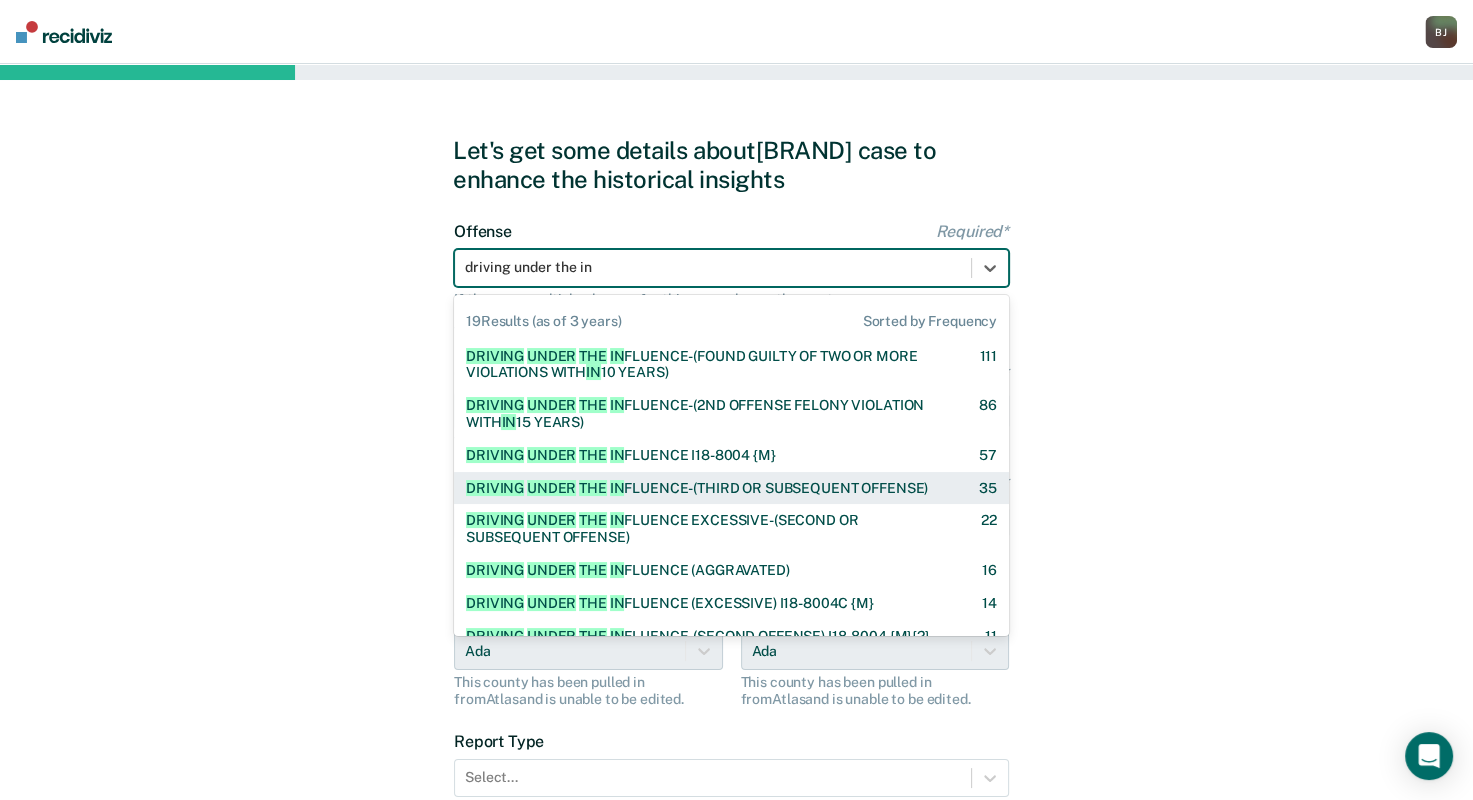 click on "DRIVING   UNDER   THE   IN FLUENCE-(THIRD OR SUBSEQUENT OFFENSE)" at bounding box center [697, 488] 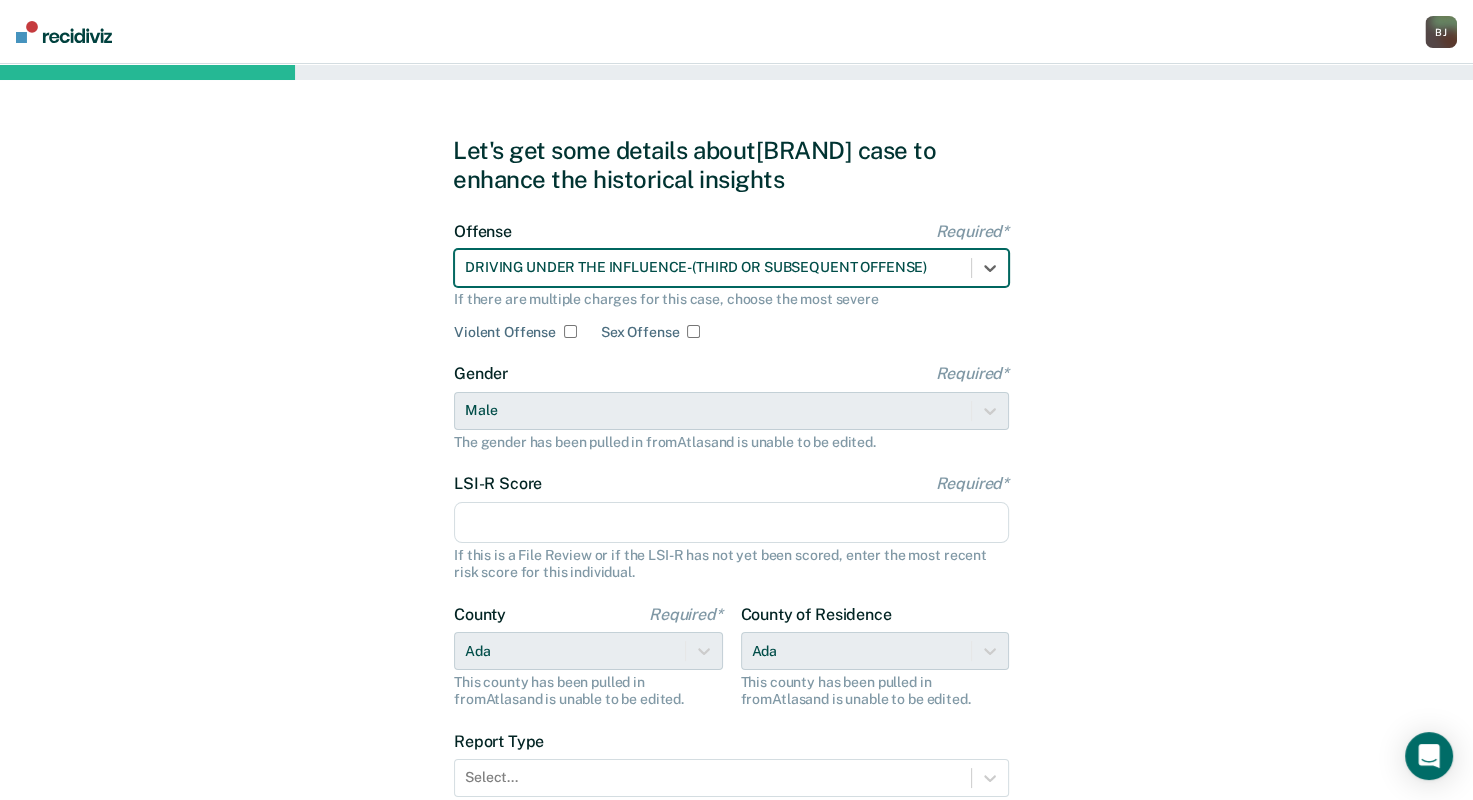 click on "LSI-R Score  Required*" at bounding box center (731, 523) 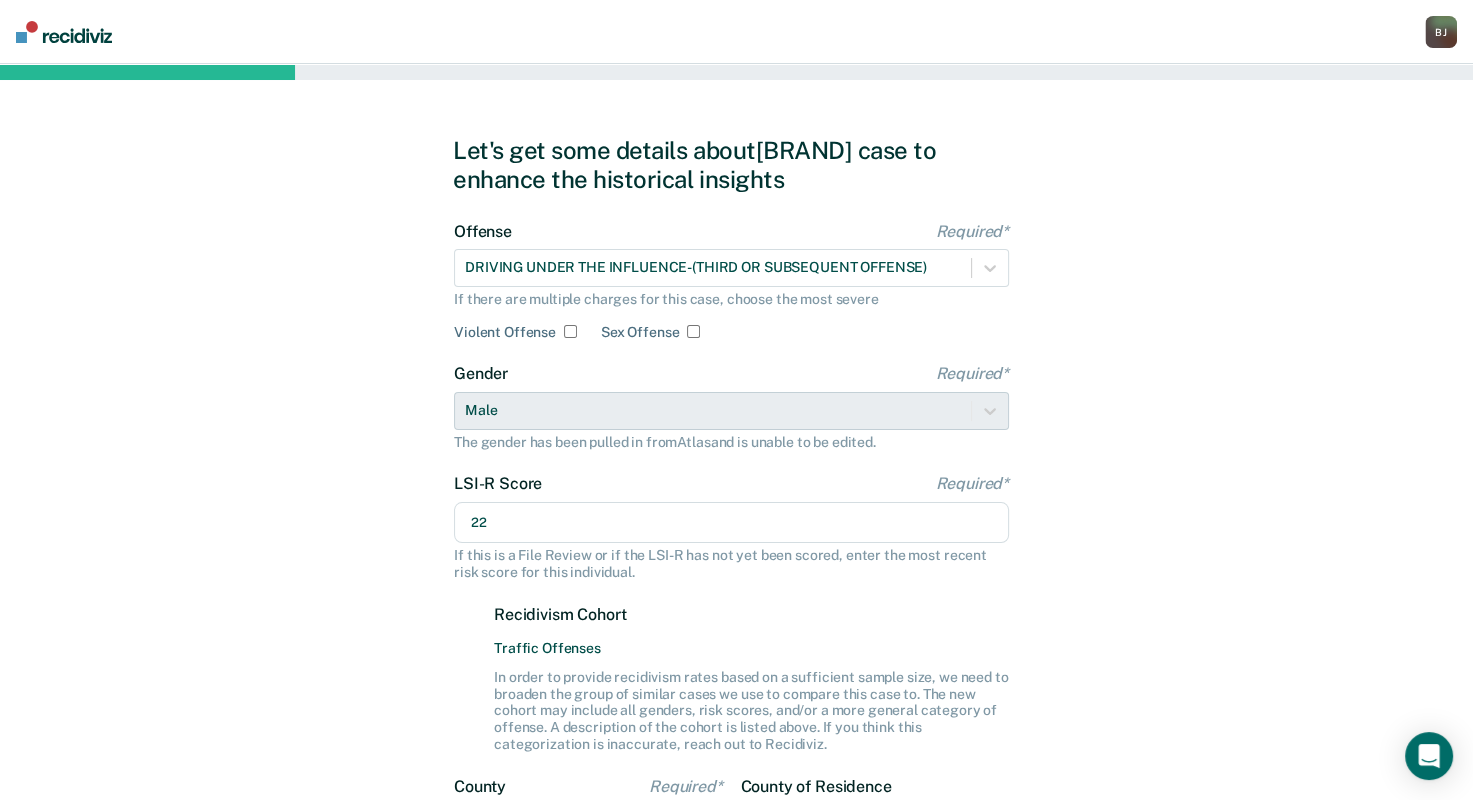type on "22" 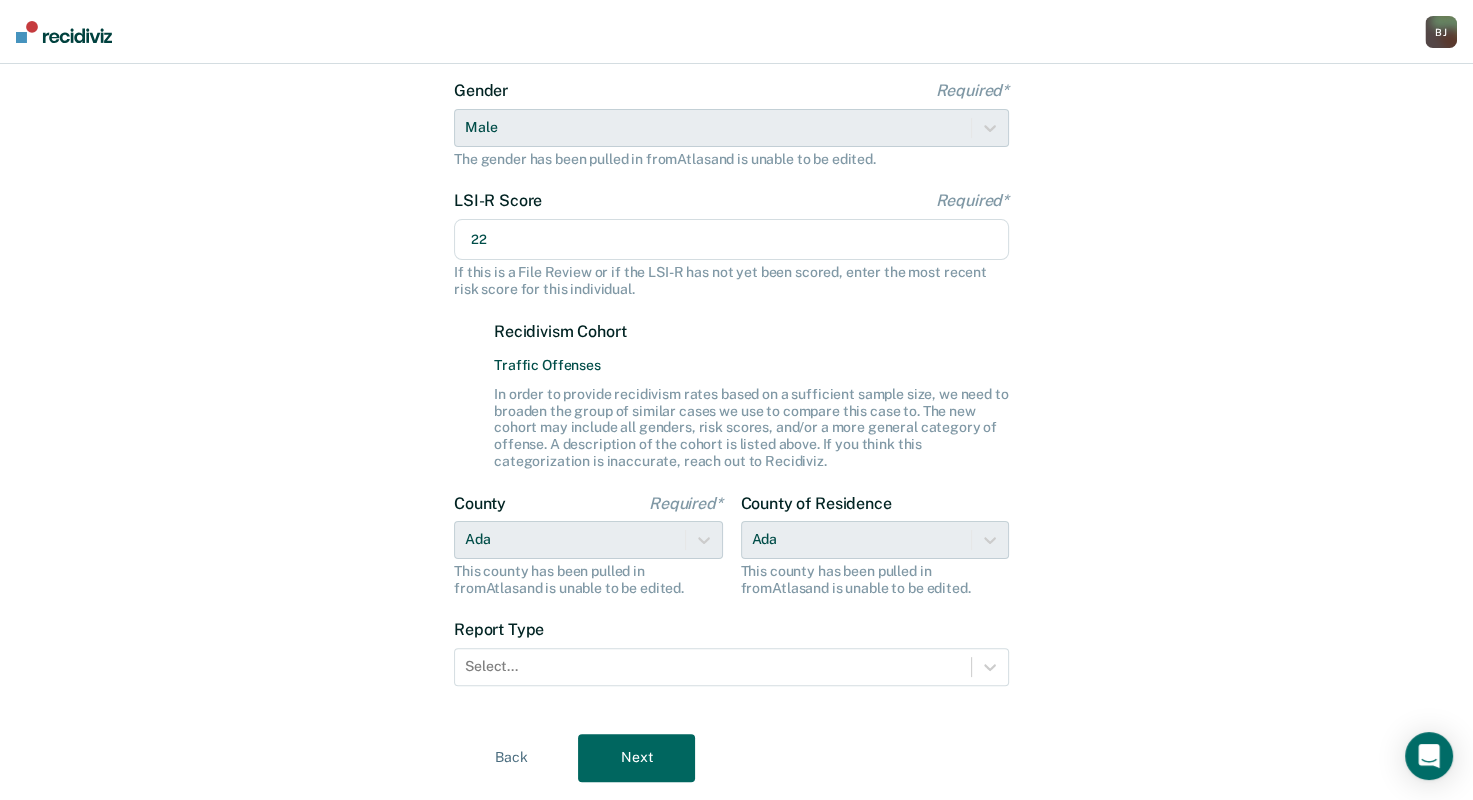 scroll, scrollTop: 336, scrollLeft: 0, axis: vertical 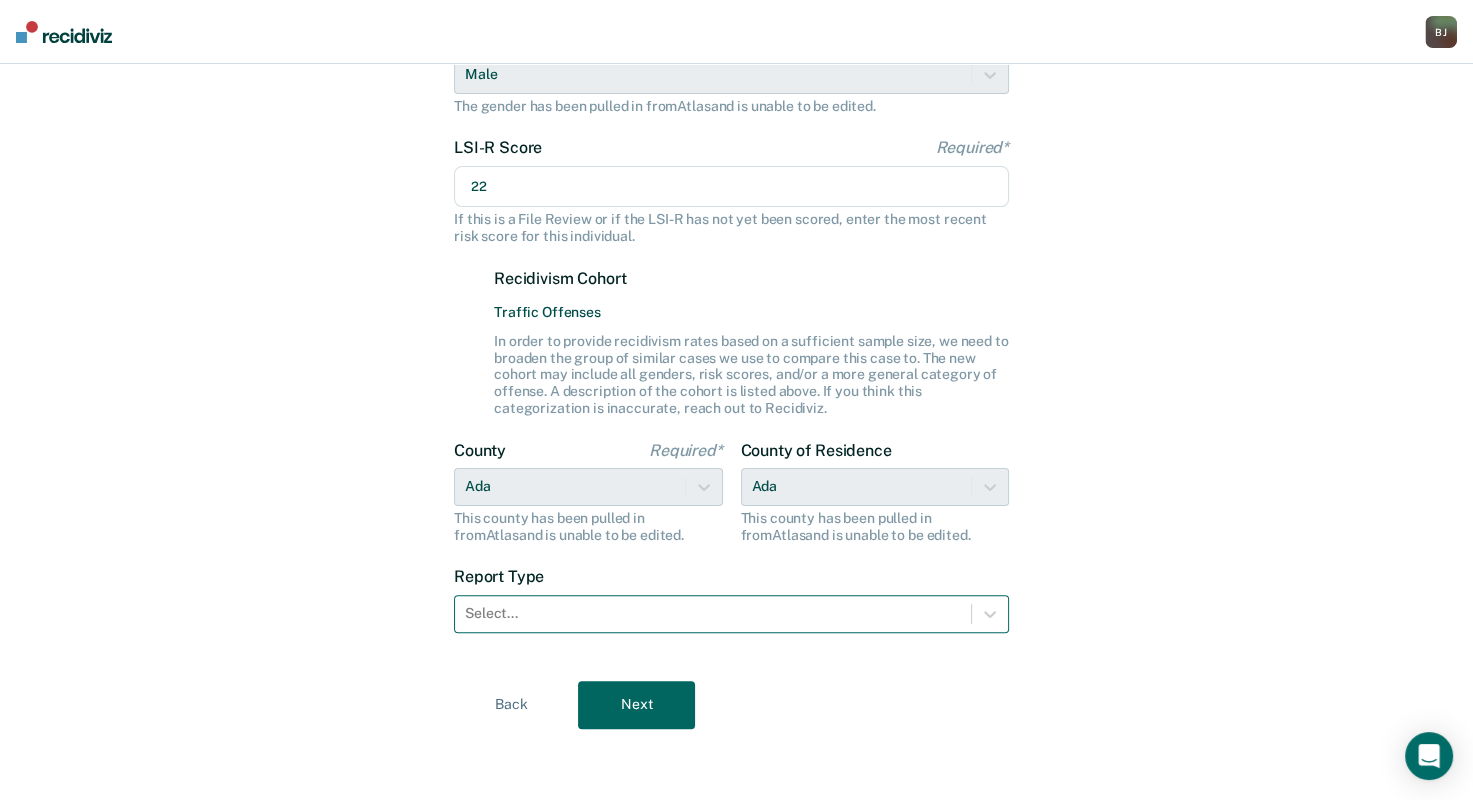 click on "Select..." at bounding box center [731, 614] 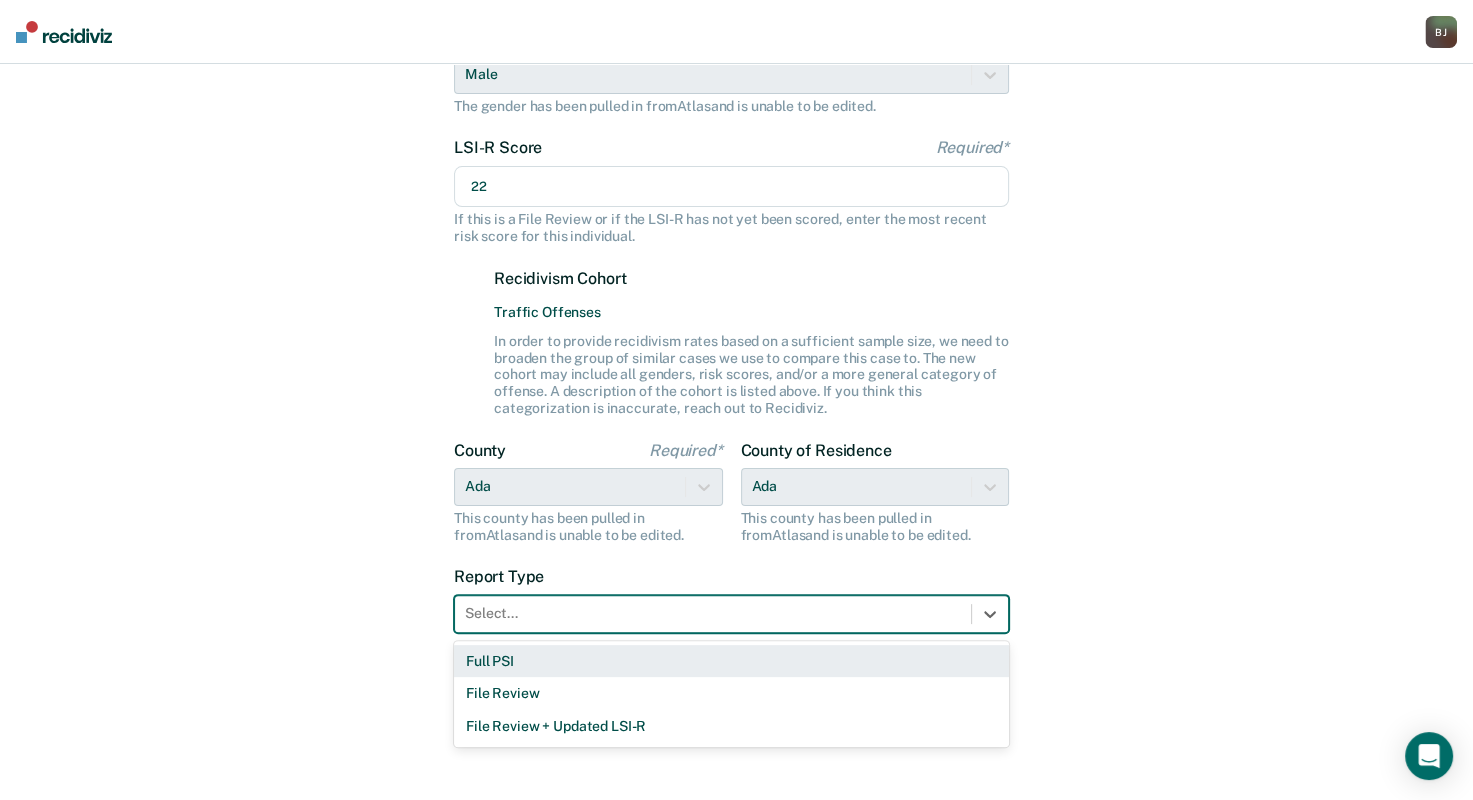 click on "Full PSI" at bounding box center [731, 661] 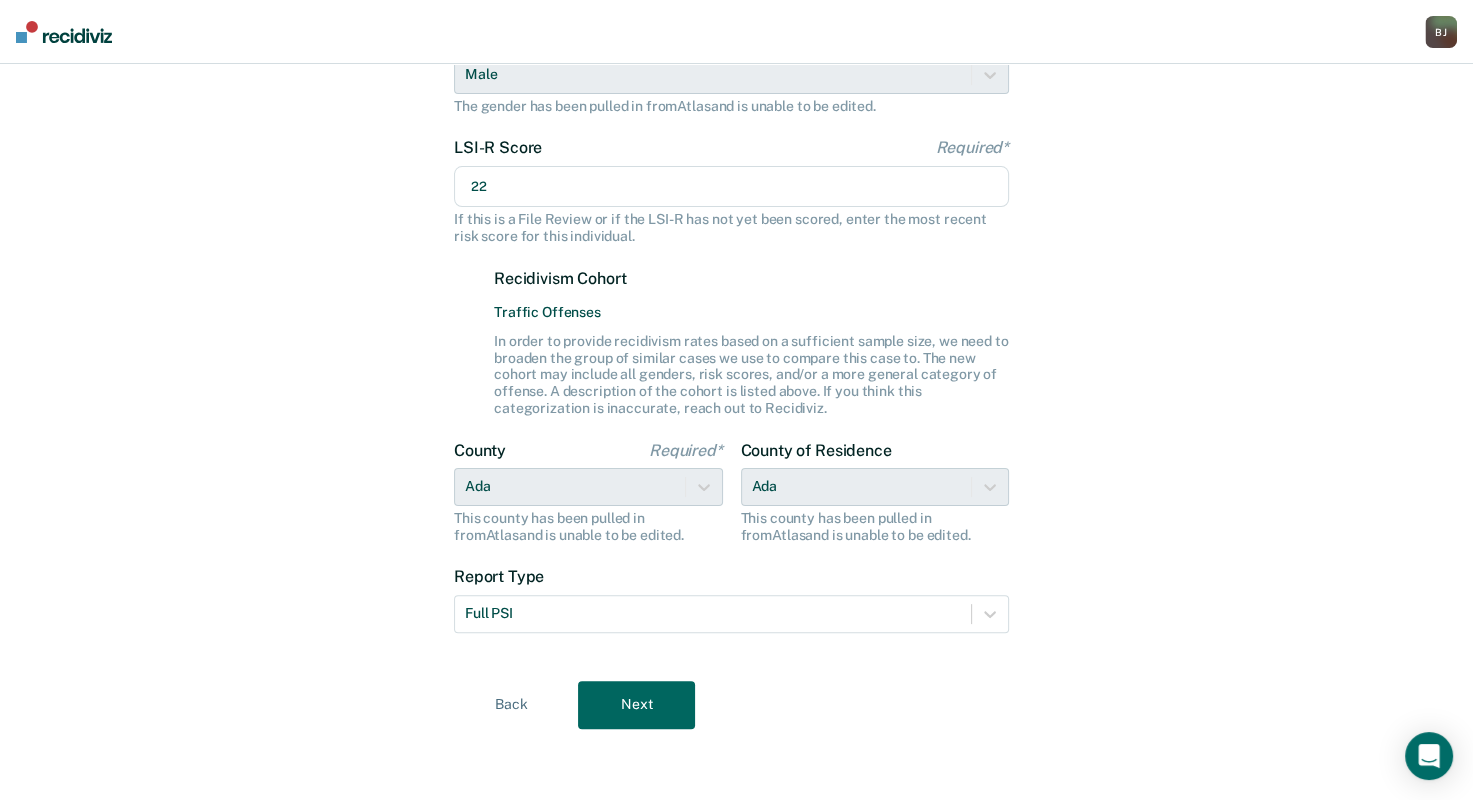 drag, startPoint x: 655, startPoint y: 697, endPoint x: 644, endPoint y: 700, distance: 11.401754 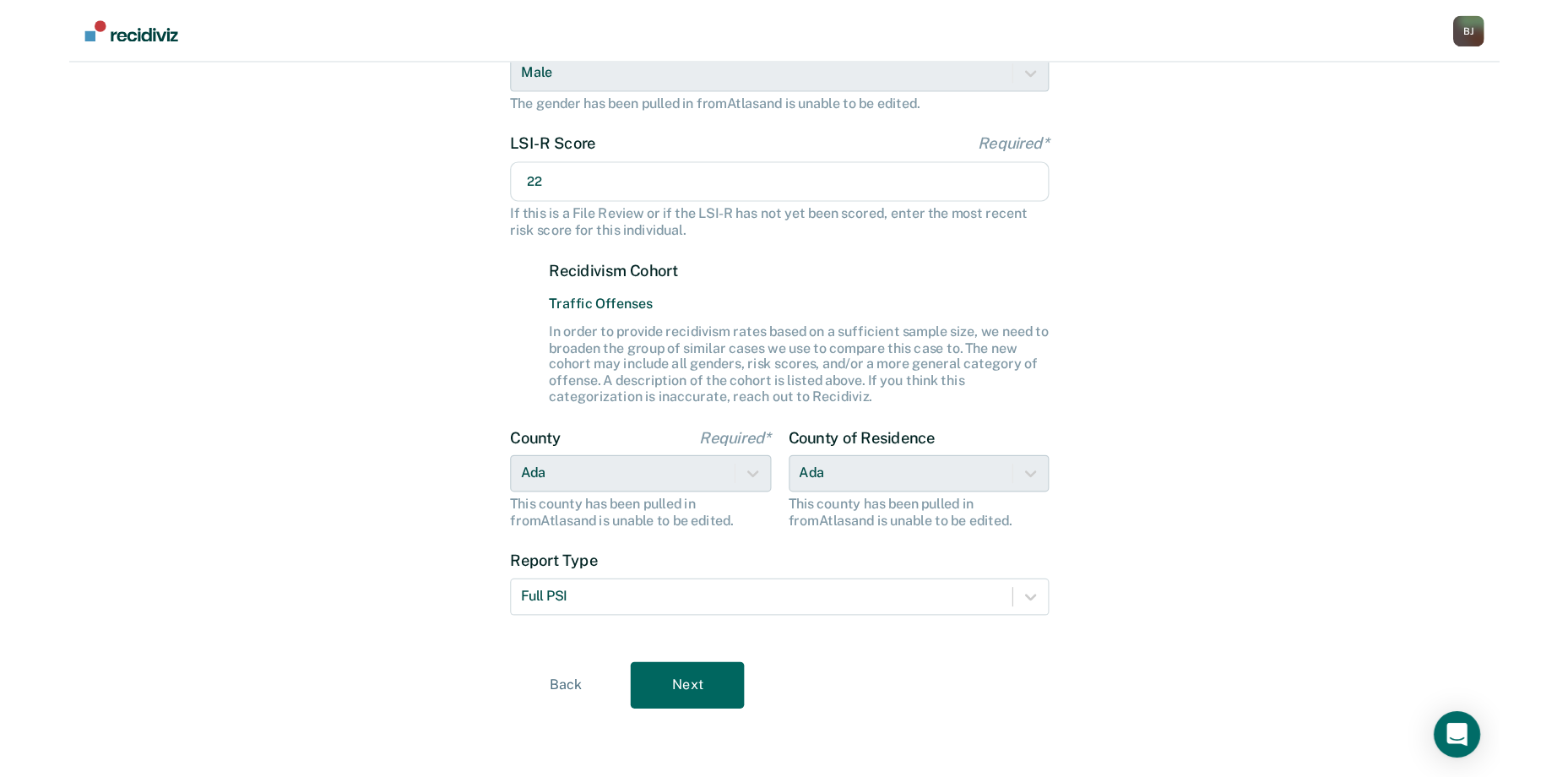 scroll, scrollTop: 0, scrollLeft: 0, axis: both 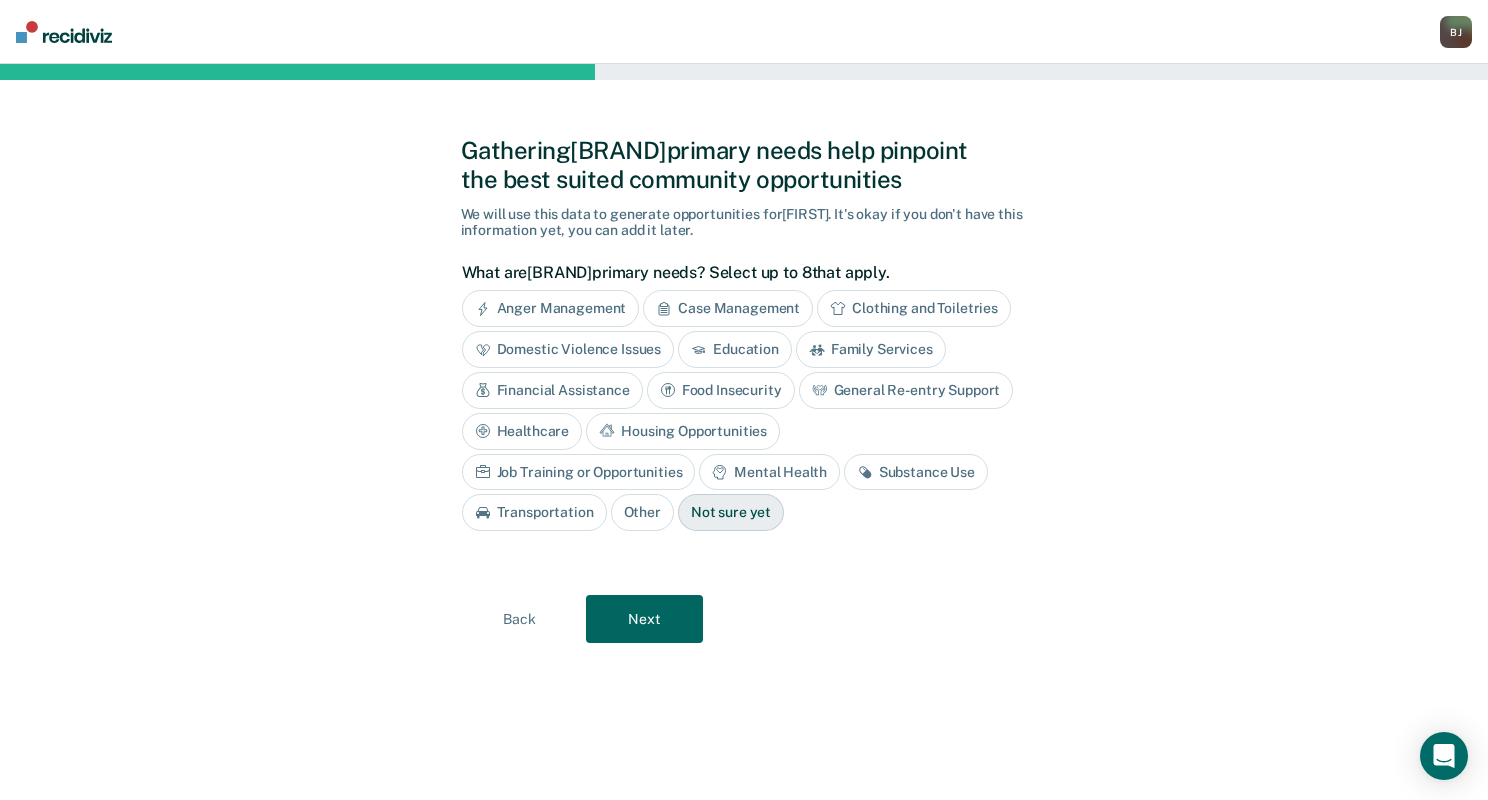 click on "Substance Use" at bounding box center [916, 472] 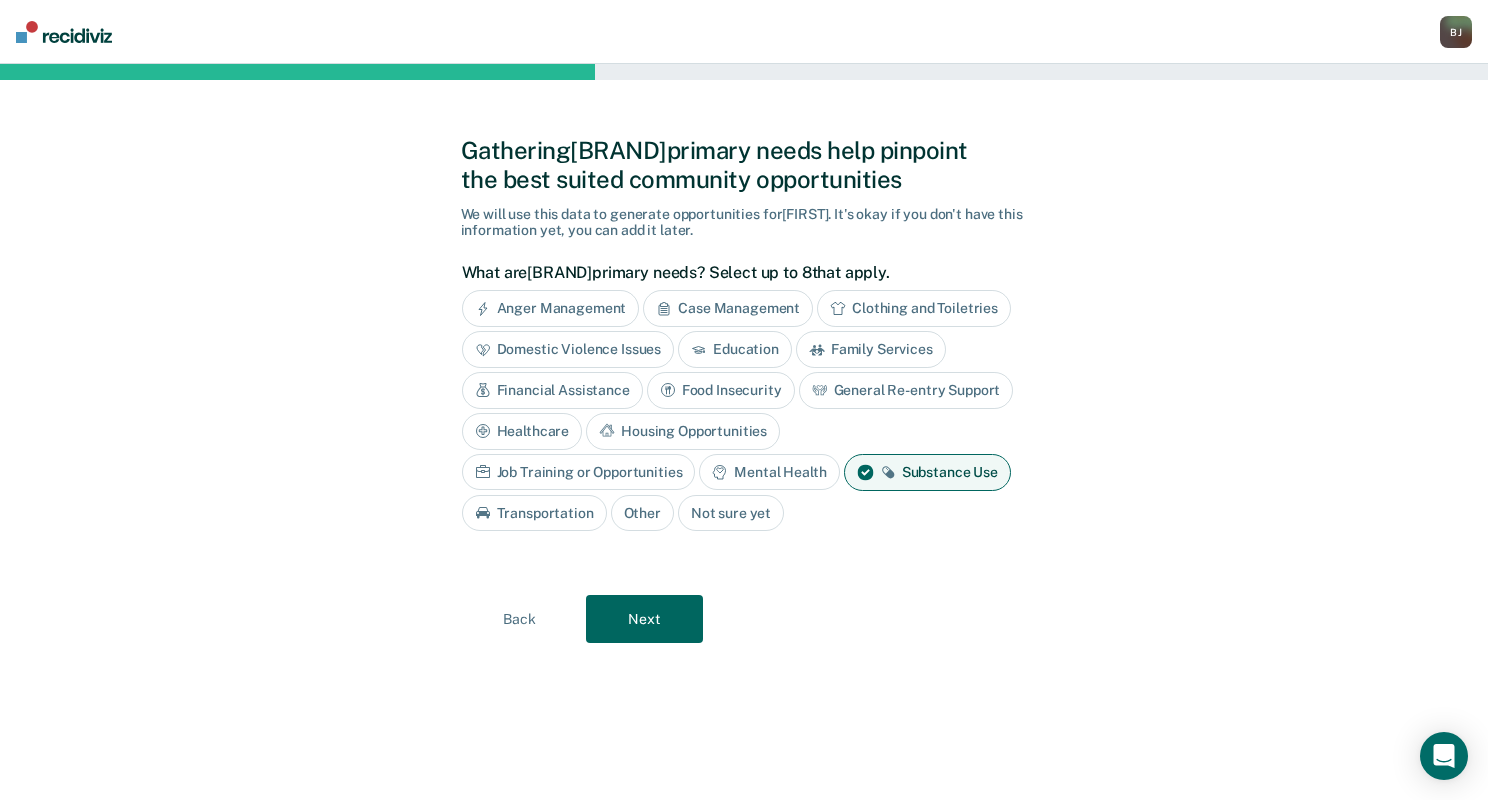 click on "Next" at bounding box center [644, 619] 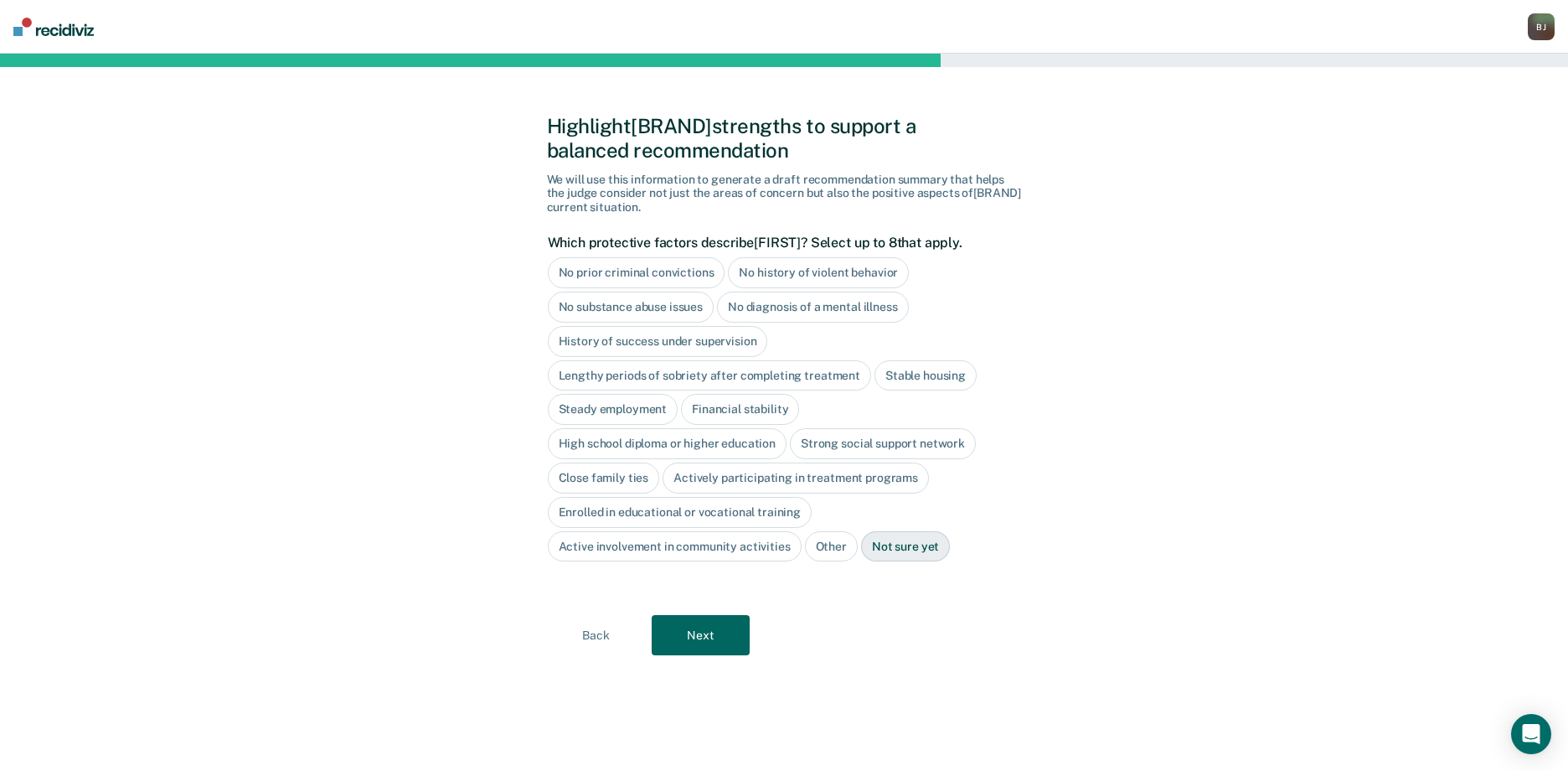 click on "High school diploma or higher education" at bounding box center [668, 443] 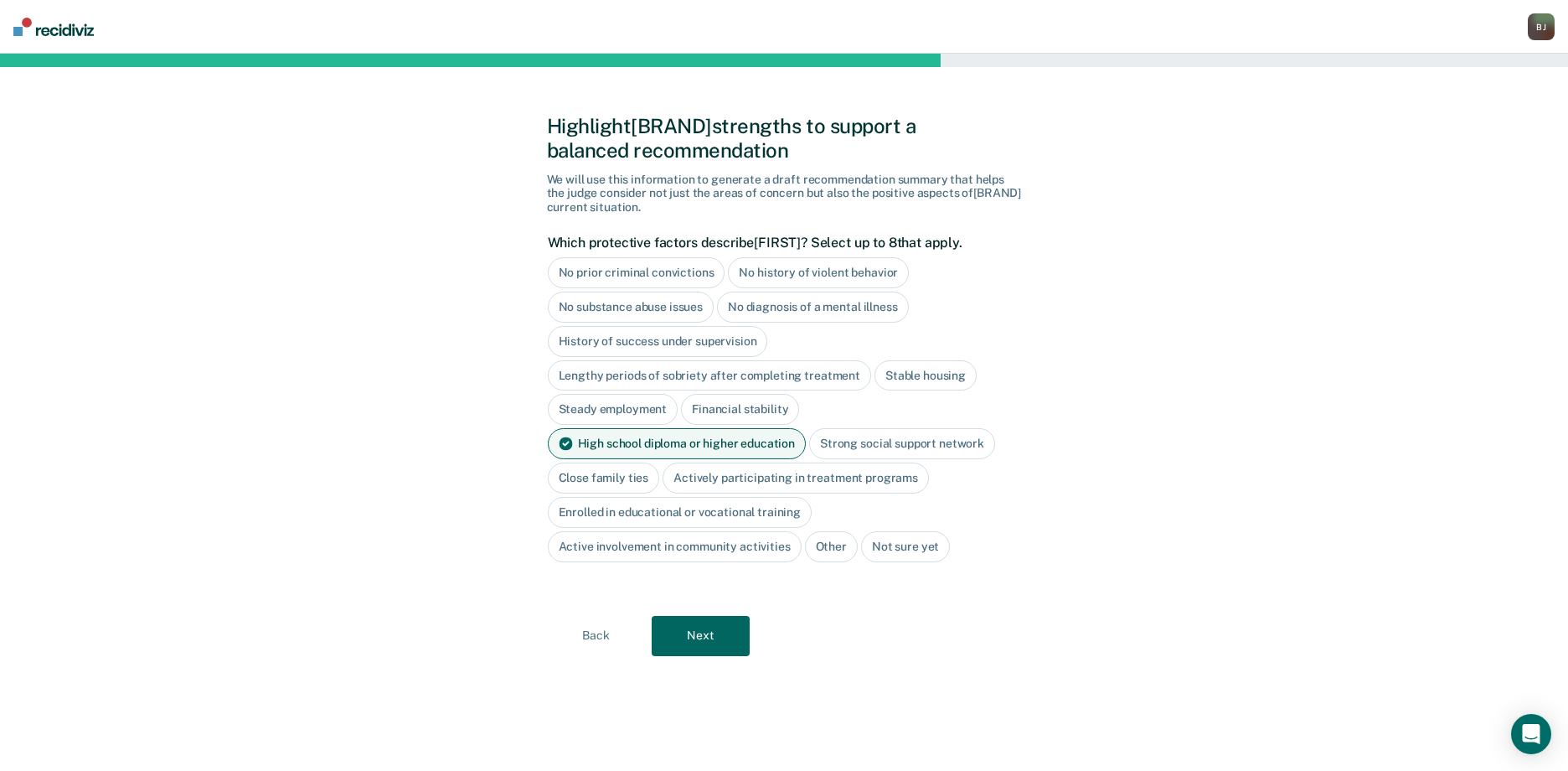 click on "Close family ties" at bounding box center (604, 478) 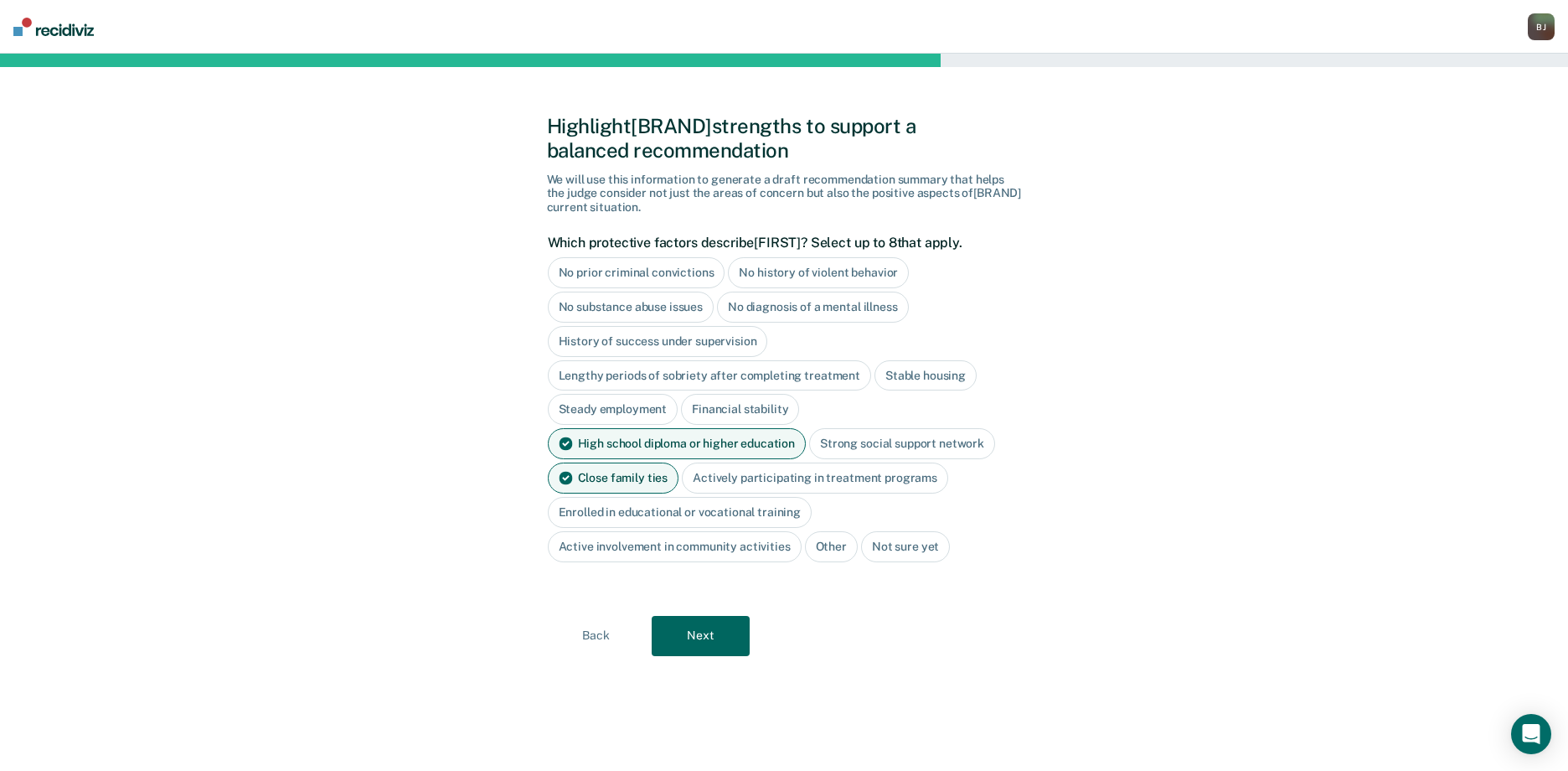 click on "Next" at bounding box center [700, 636] 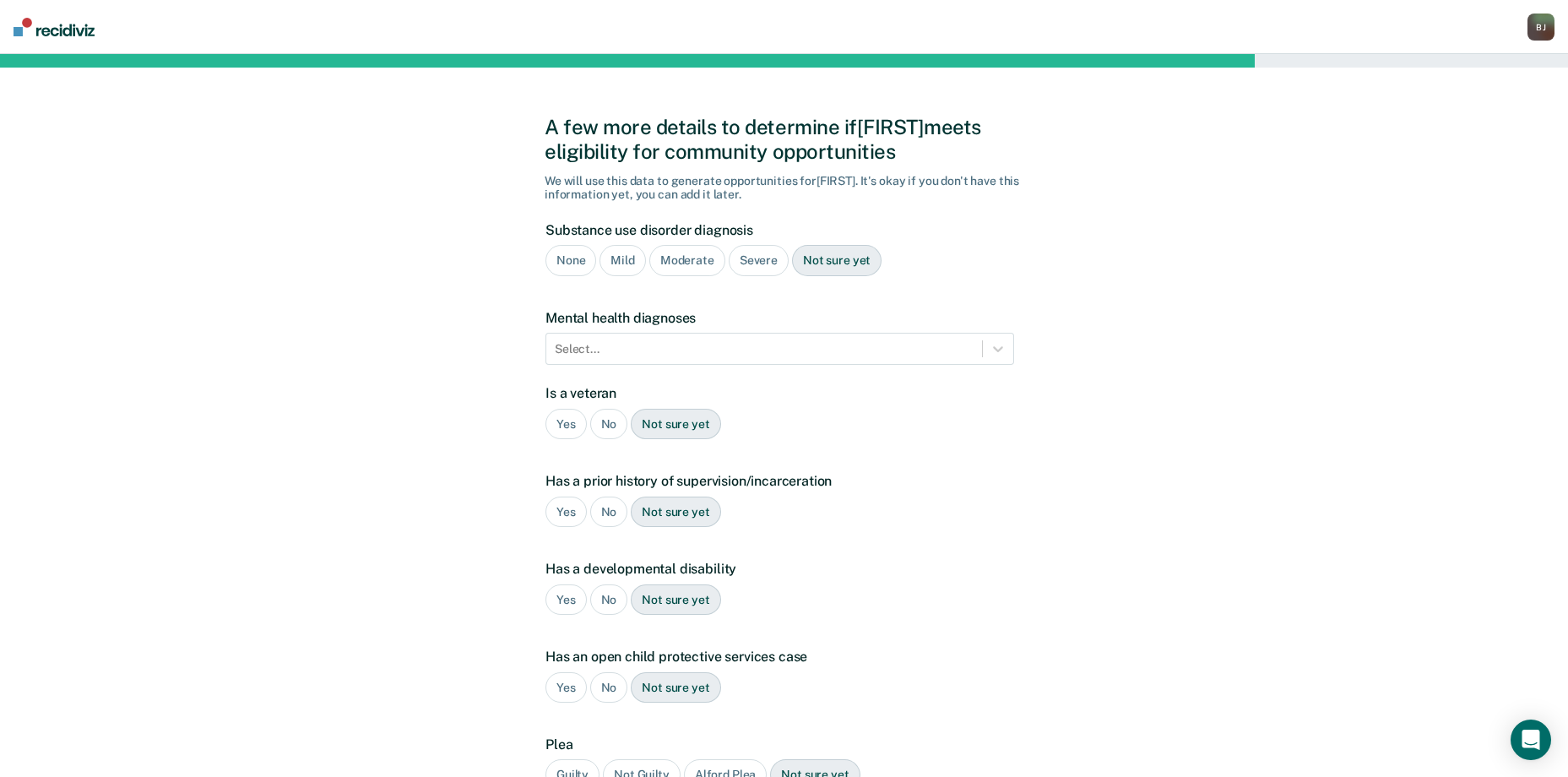 click on "Moderate" at bounding box center (687, 260) 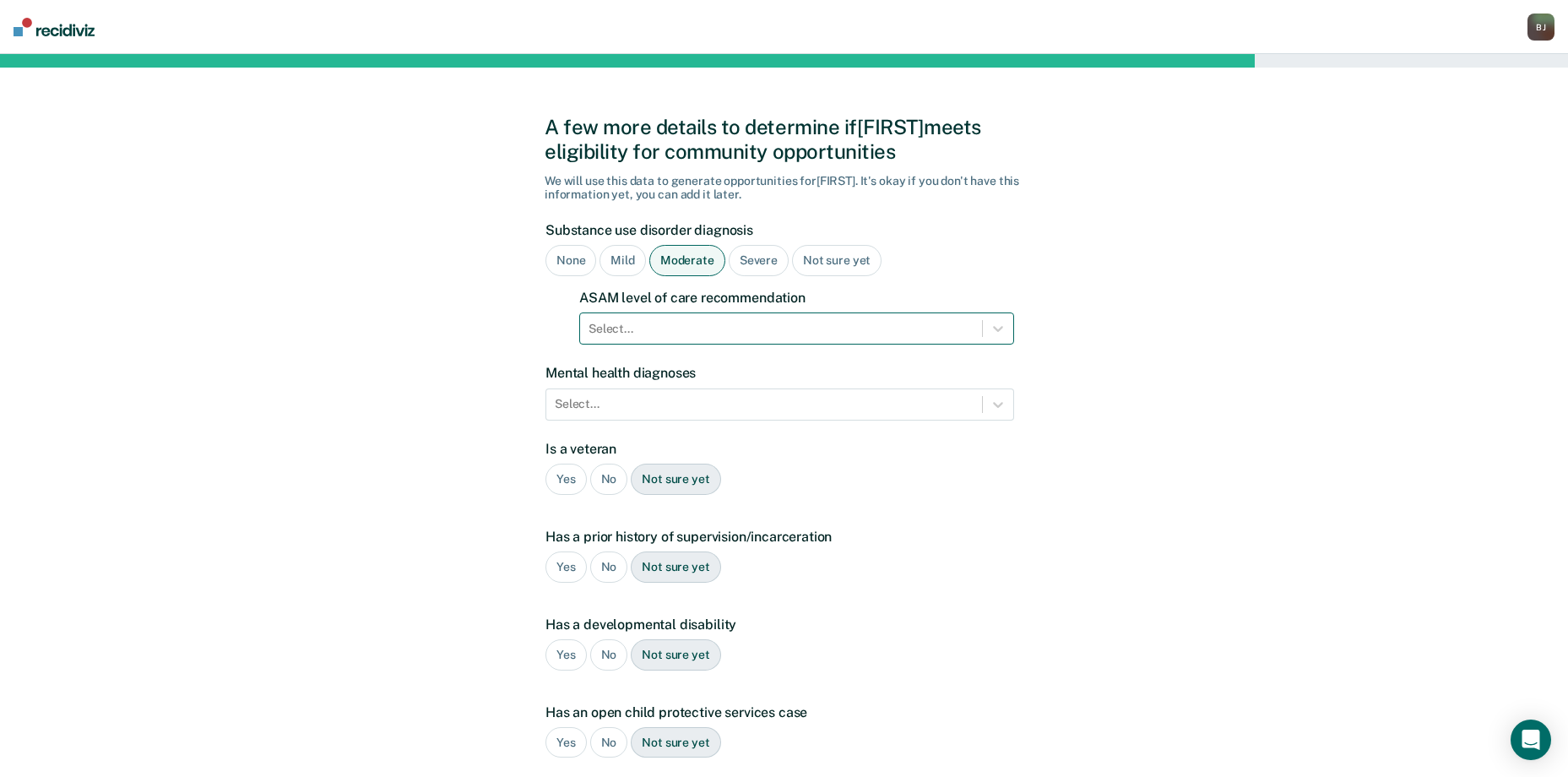 click at bounding box center [781, 329] 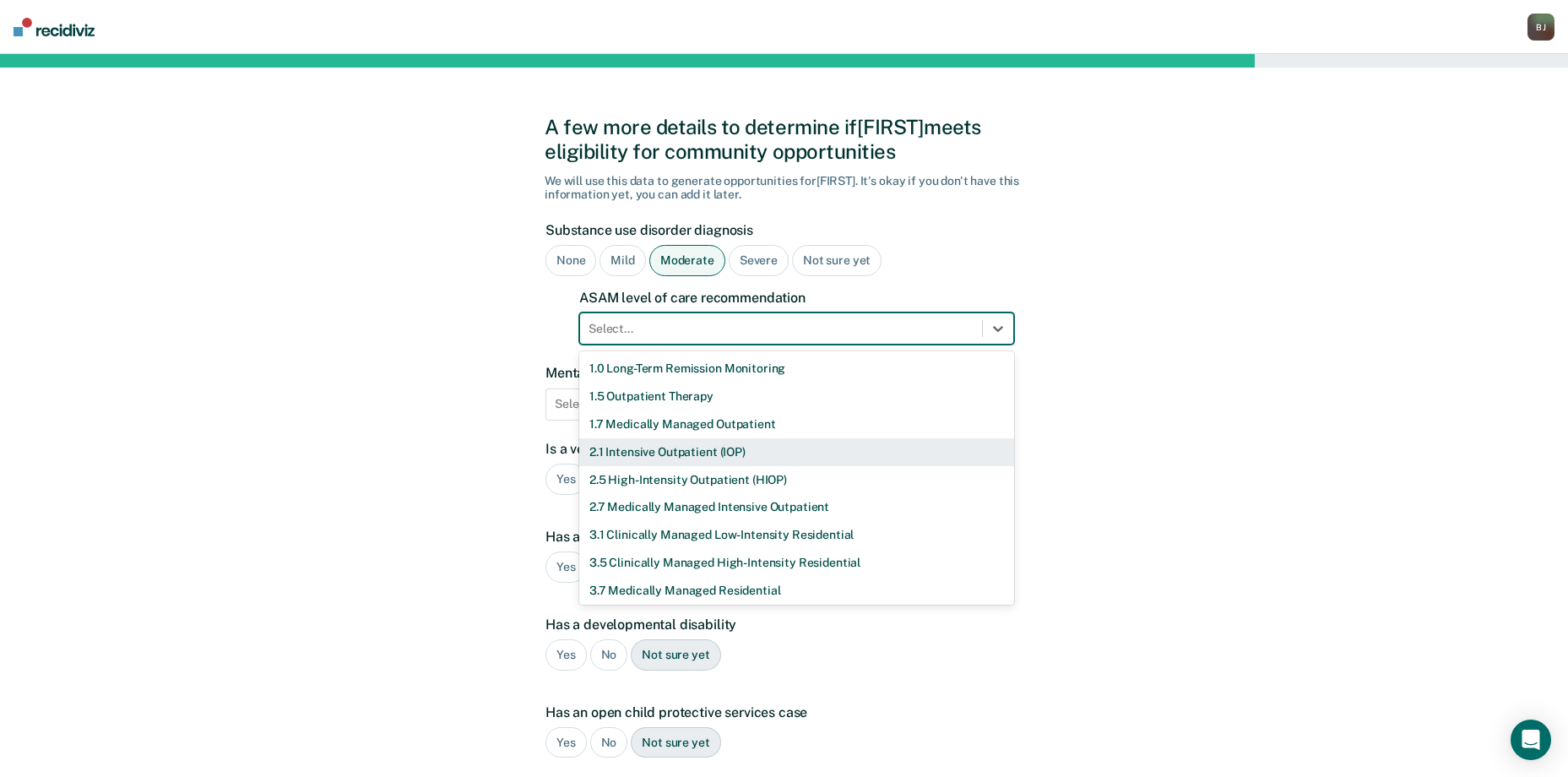 click on "2.1 Intensive Outpatient (IOP)" at bounding box center (796, 452) 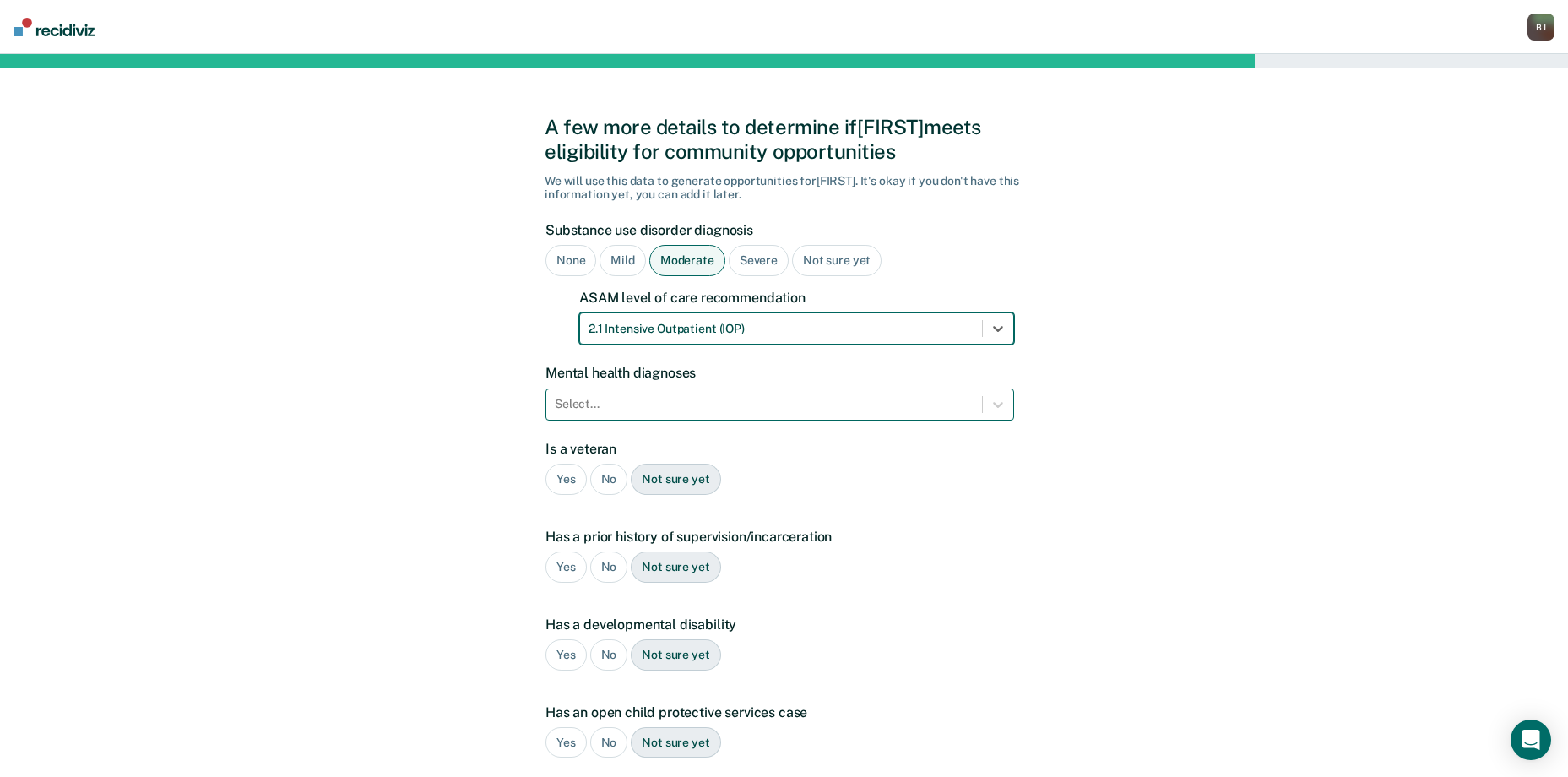 click at bounding box center (764, 404) 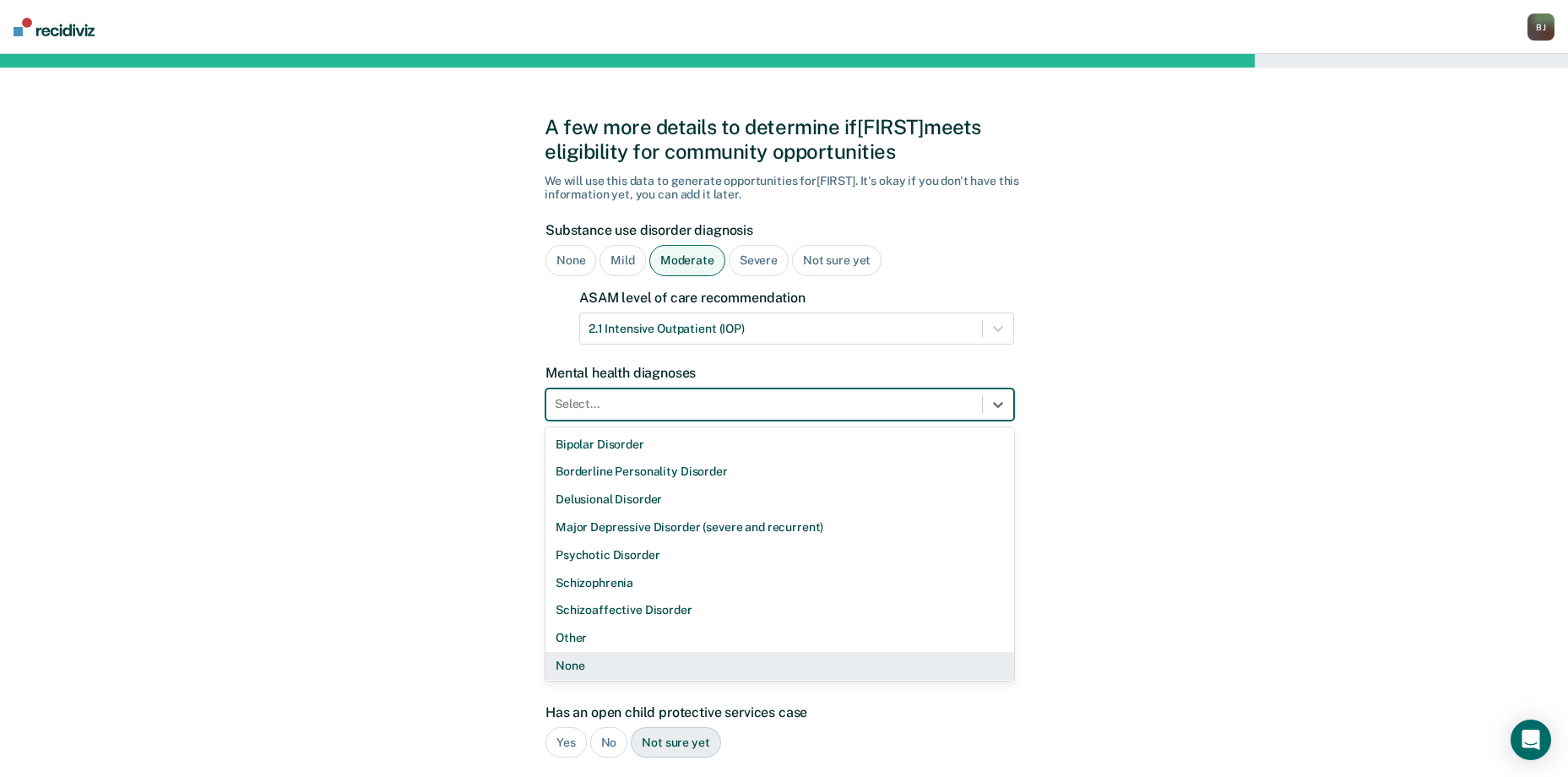 click on "None" at bounding box center [779, 666] 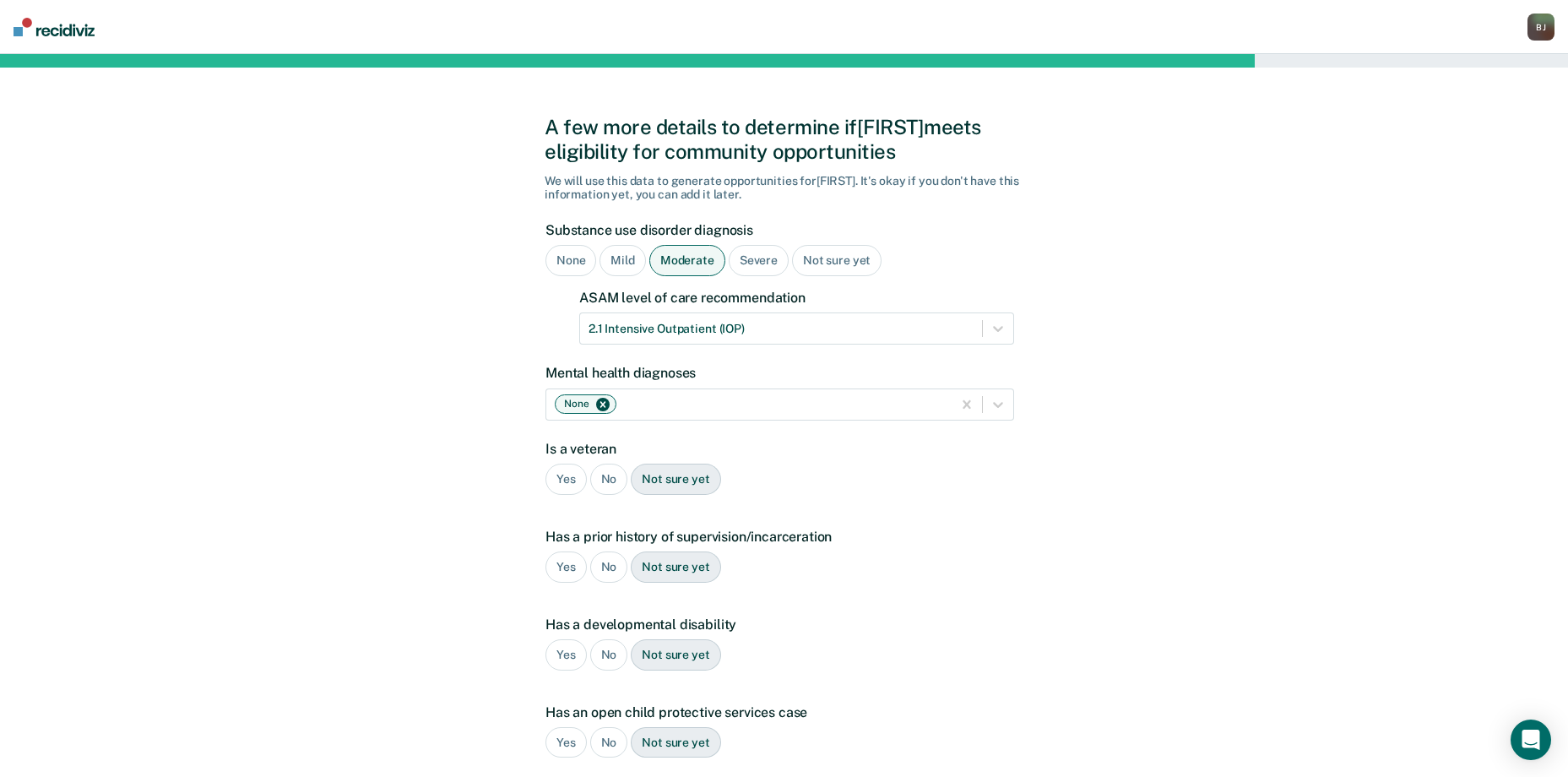 click on "No" at bounding box center (609, 479) 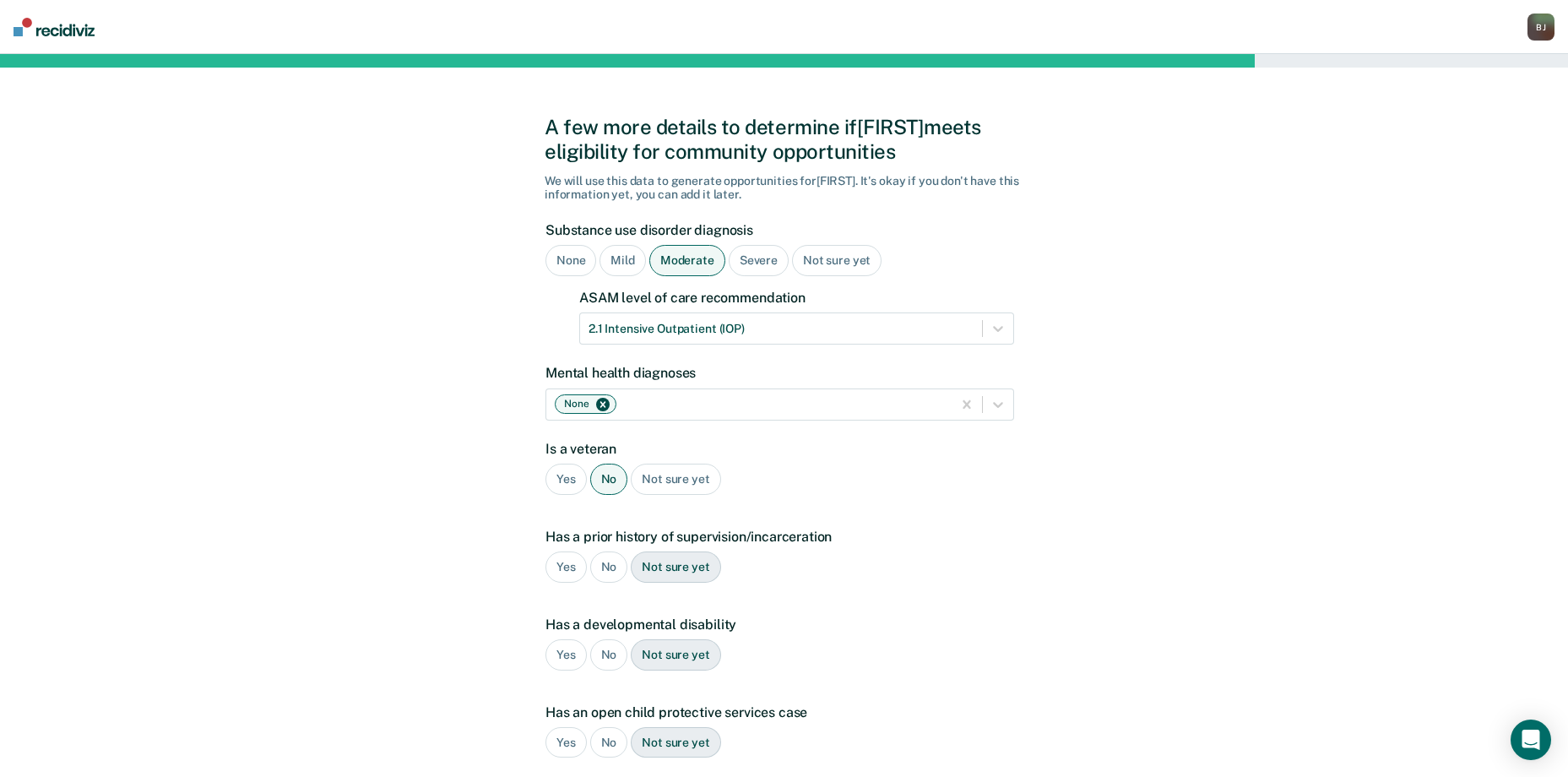 click on "No" at bounding box center [609, 567] 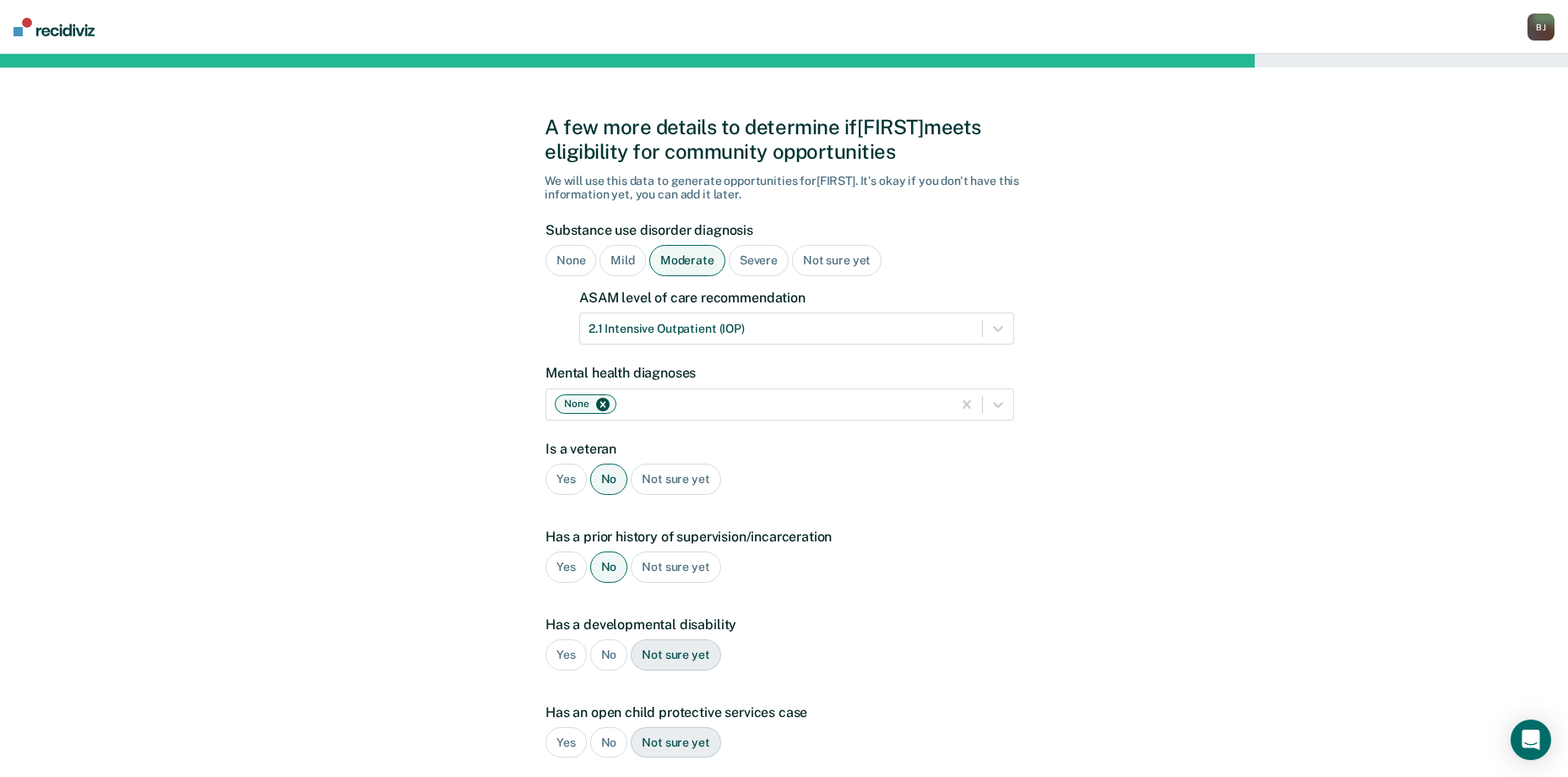 scroll, scrollTop: 224, scrollLeft: 0, axis: vertical 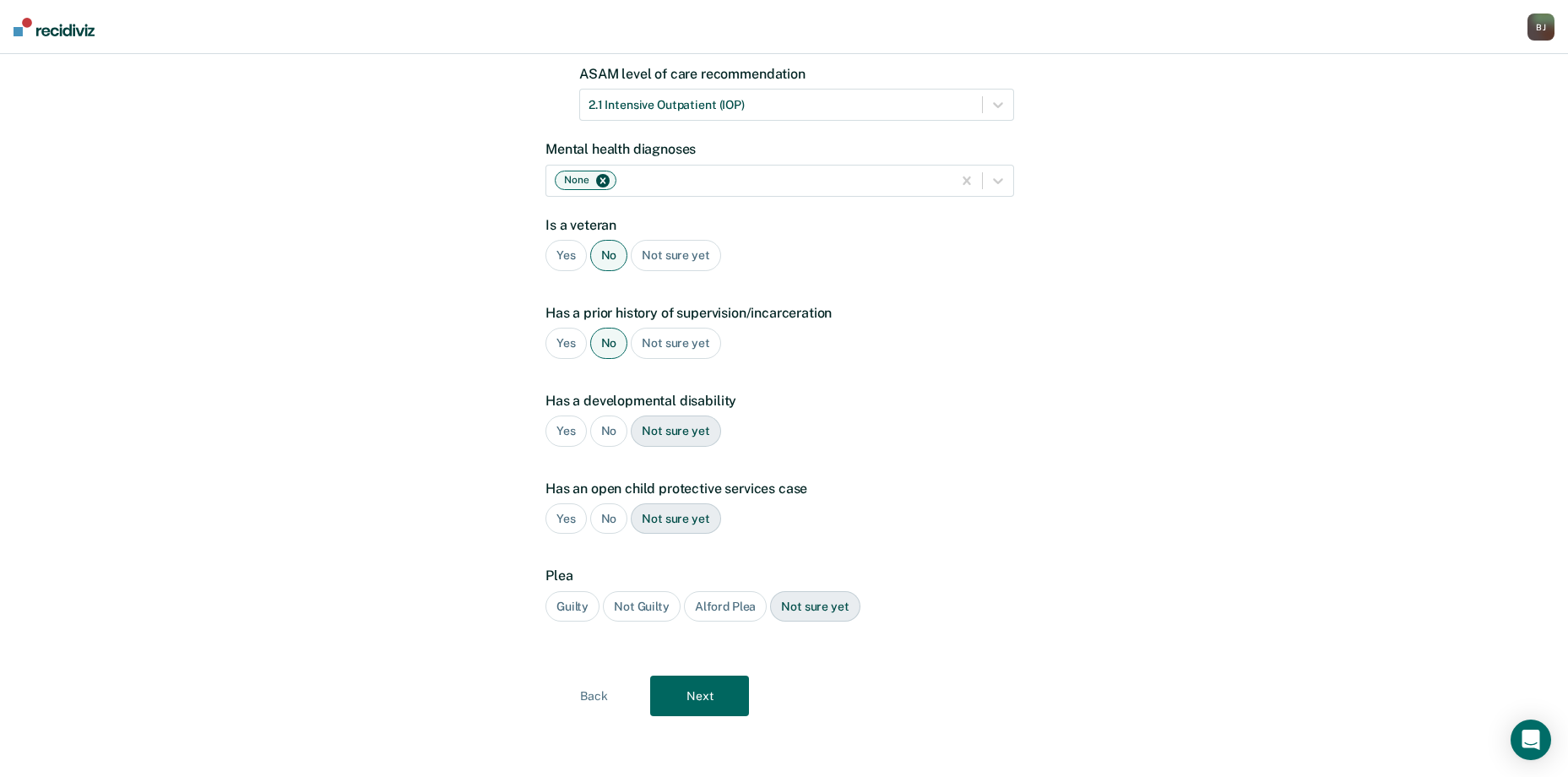 click on "Yes" at bounding box center (566, 343) 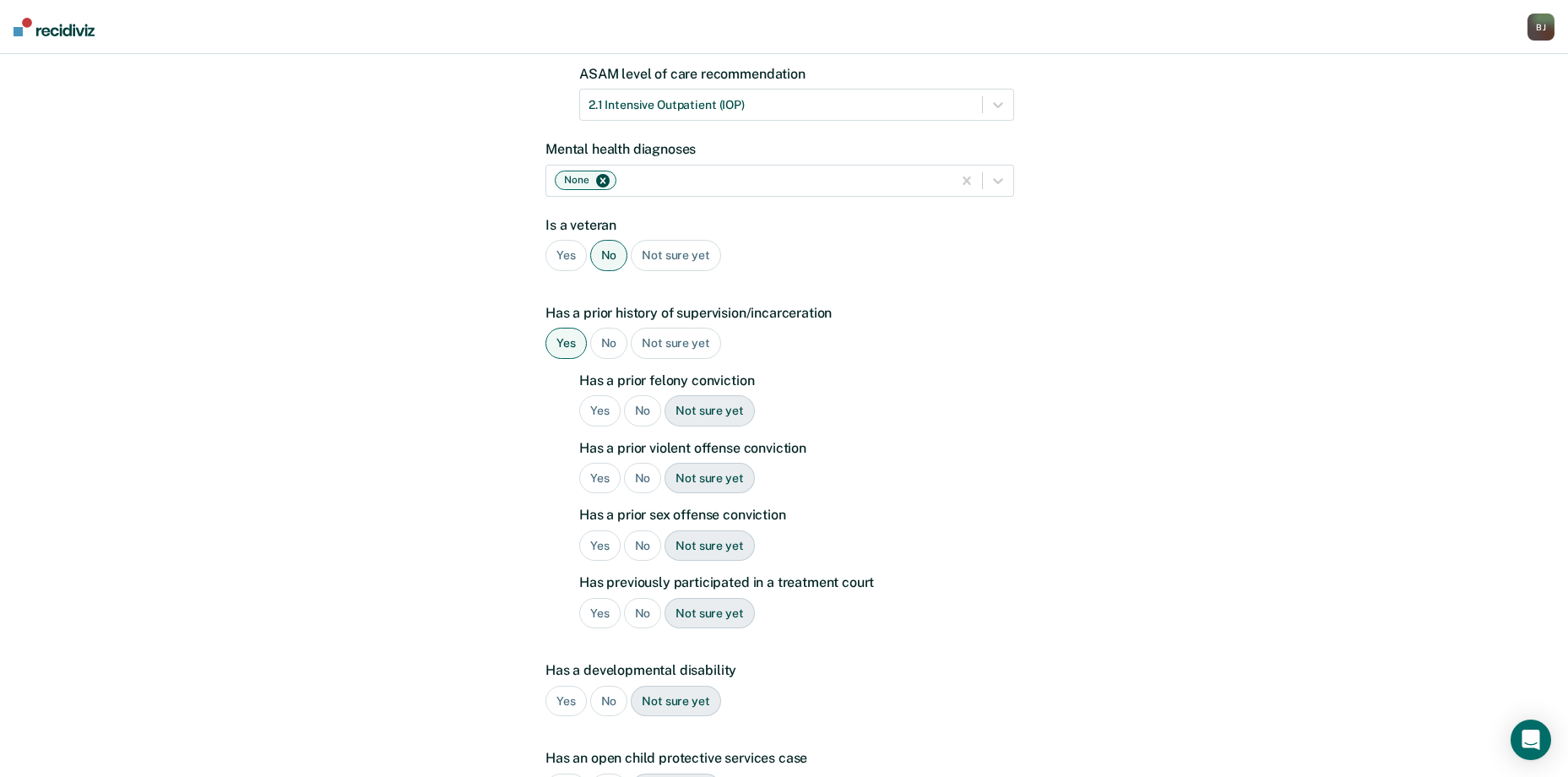 click on "No" at bounding box center (643, 410) 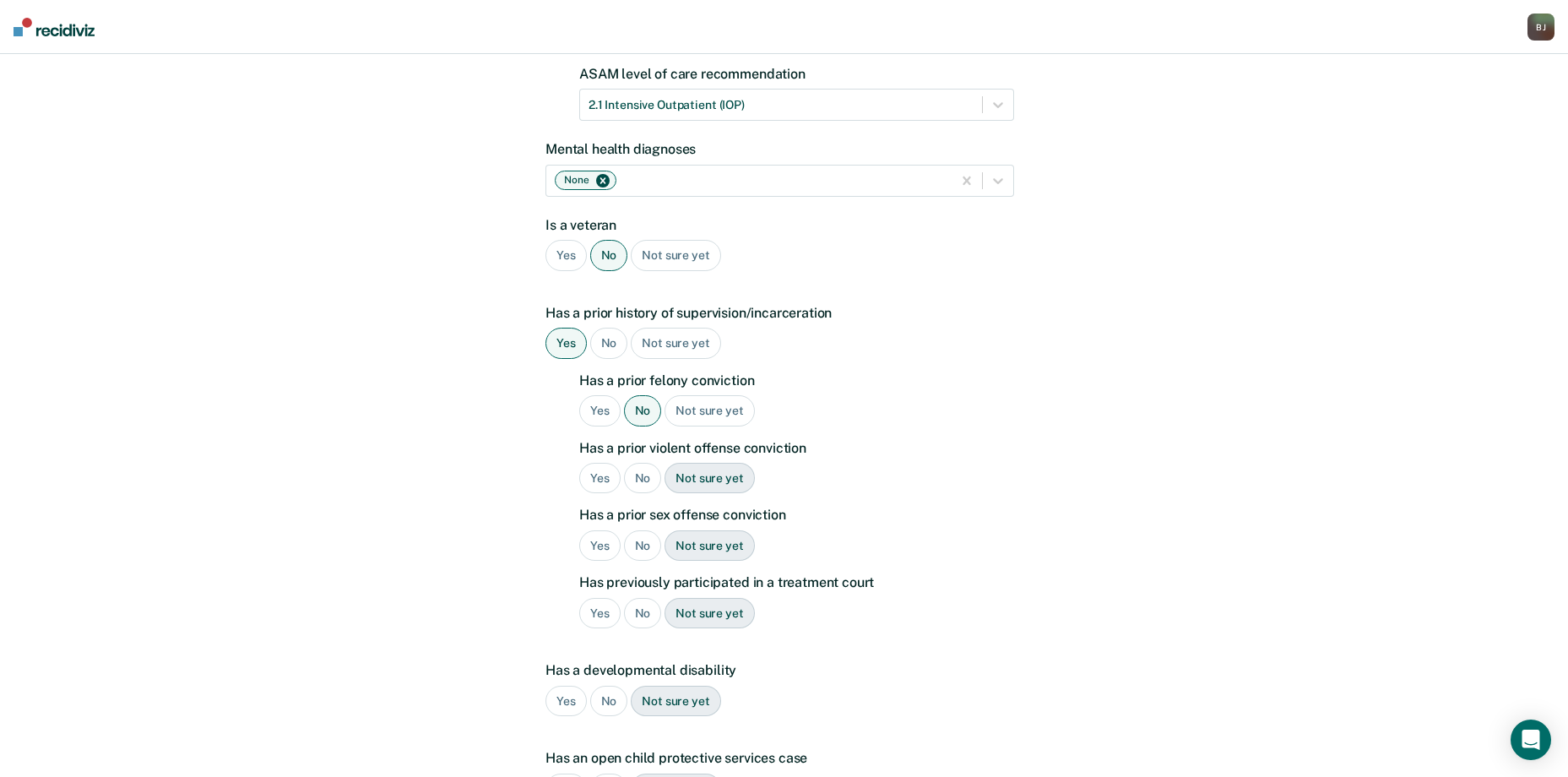 click on "No" at bounding box center [643, 478] 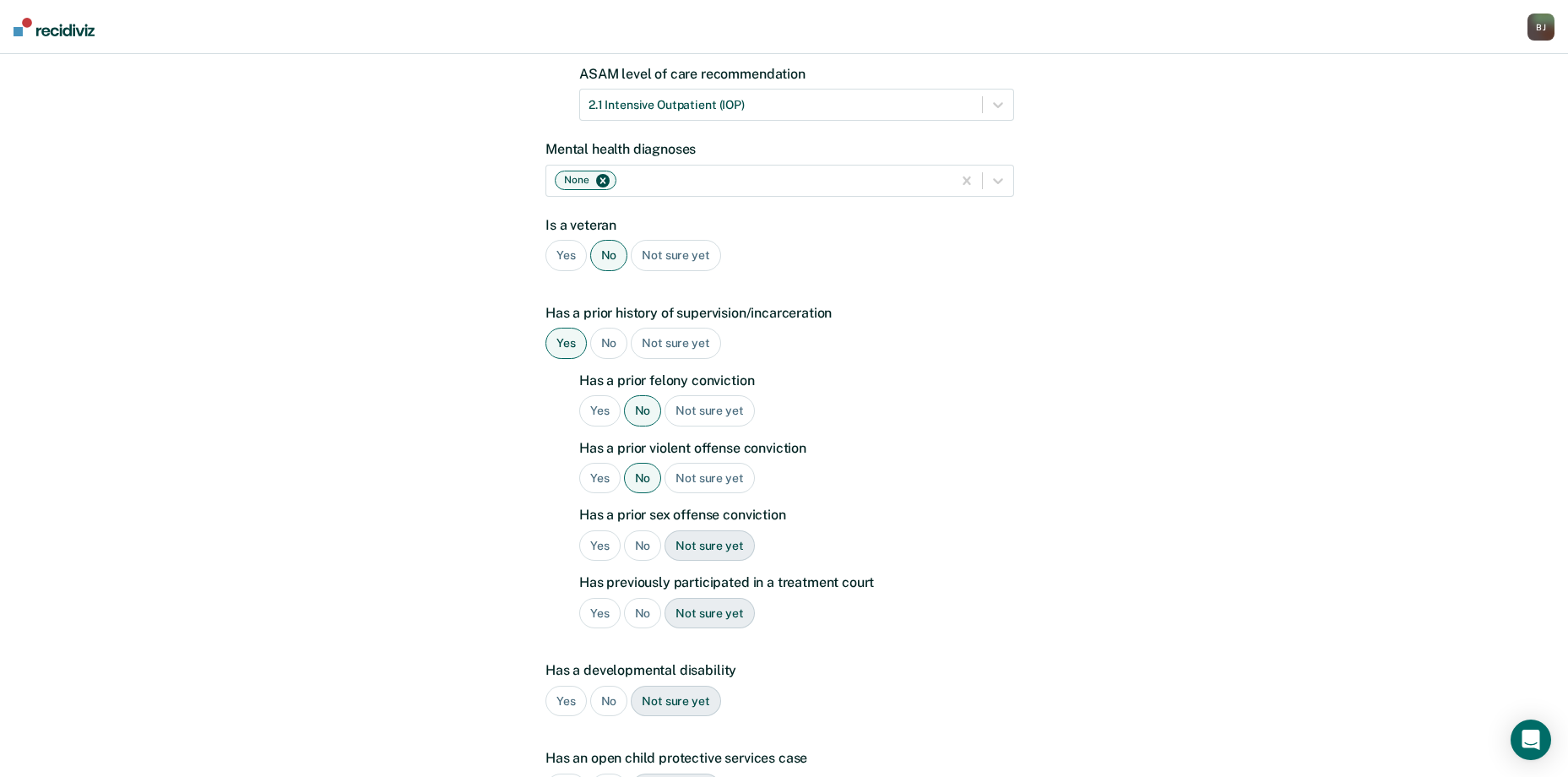 click on "No" at bounding box center [643, 546] 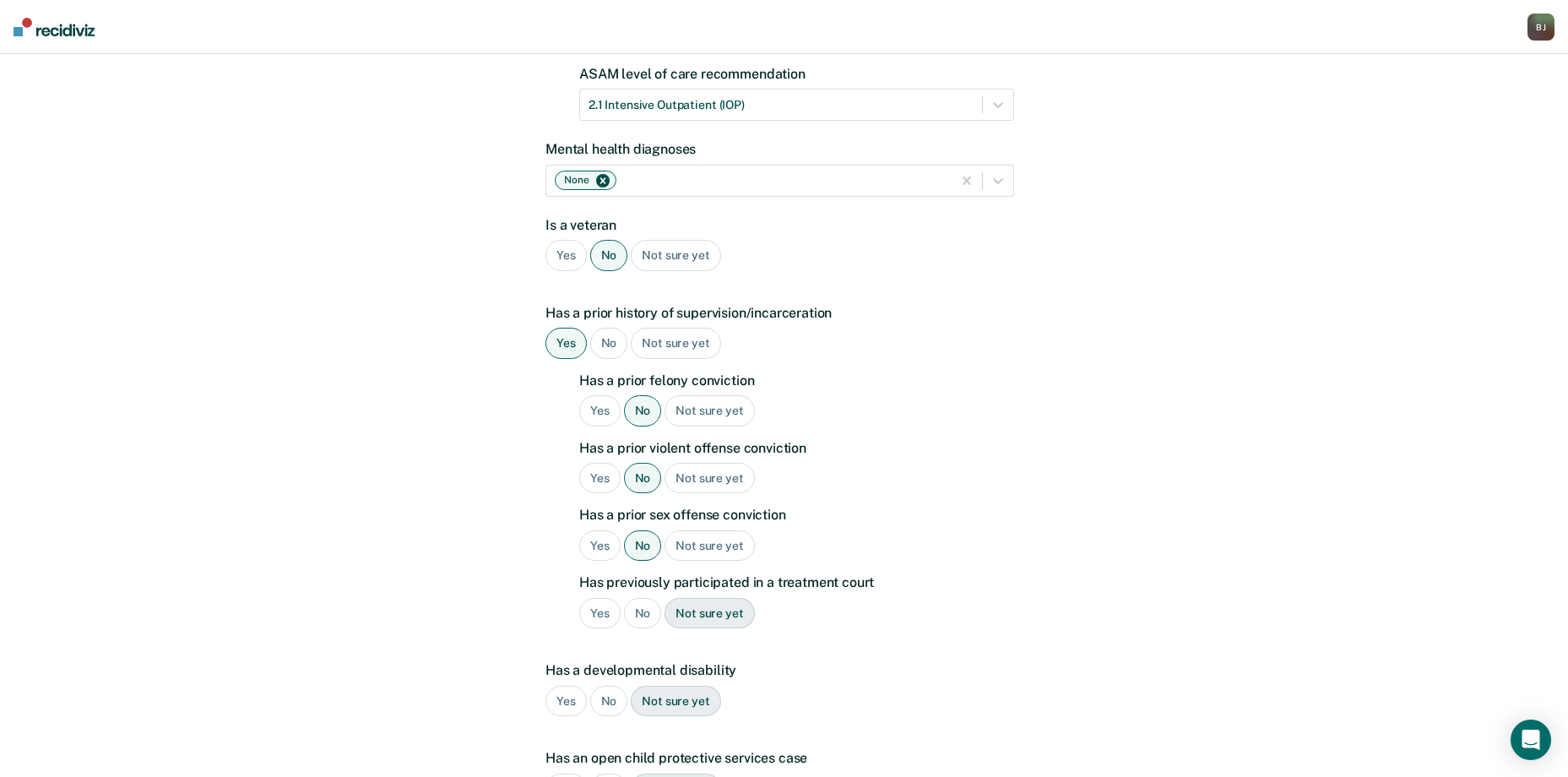 click on "No" at bounding box center (643, 613) 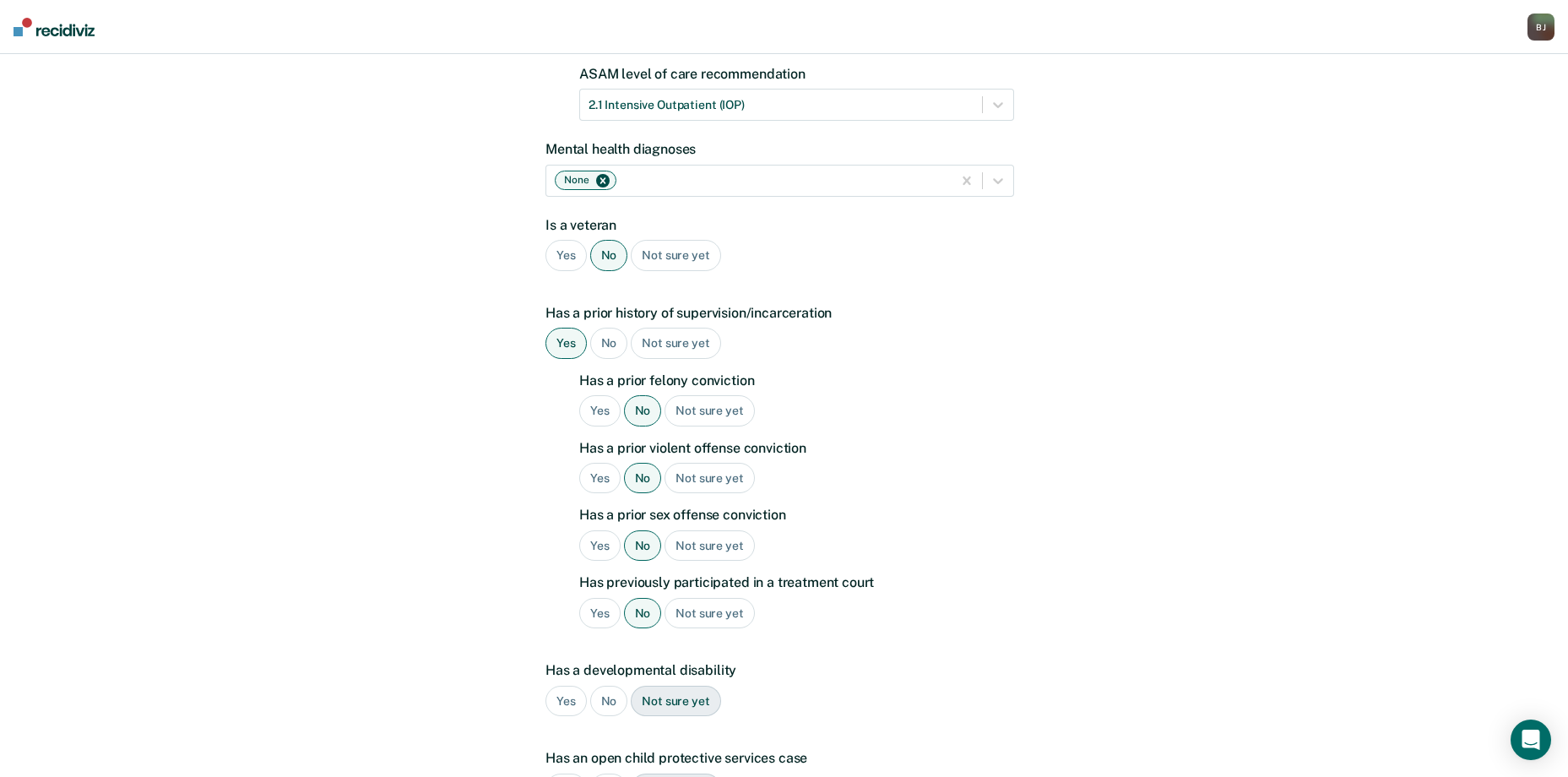 scroll, scrollTop: 494, scrollLeft: 0, axis: vertical 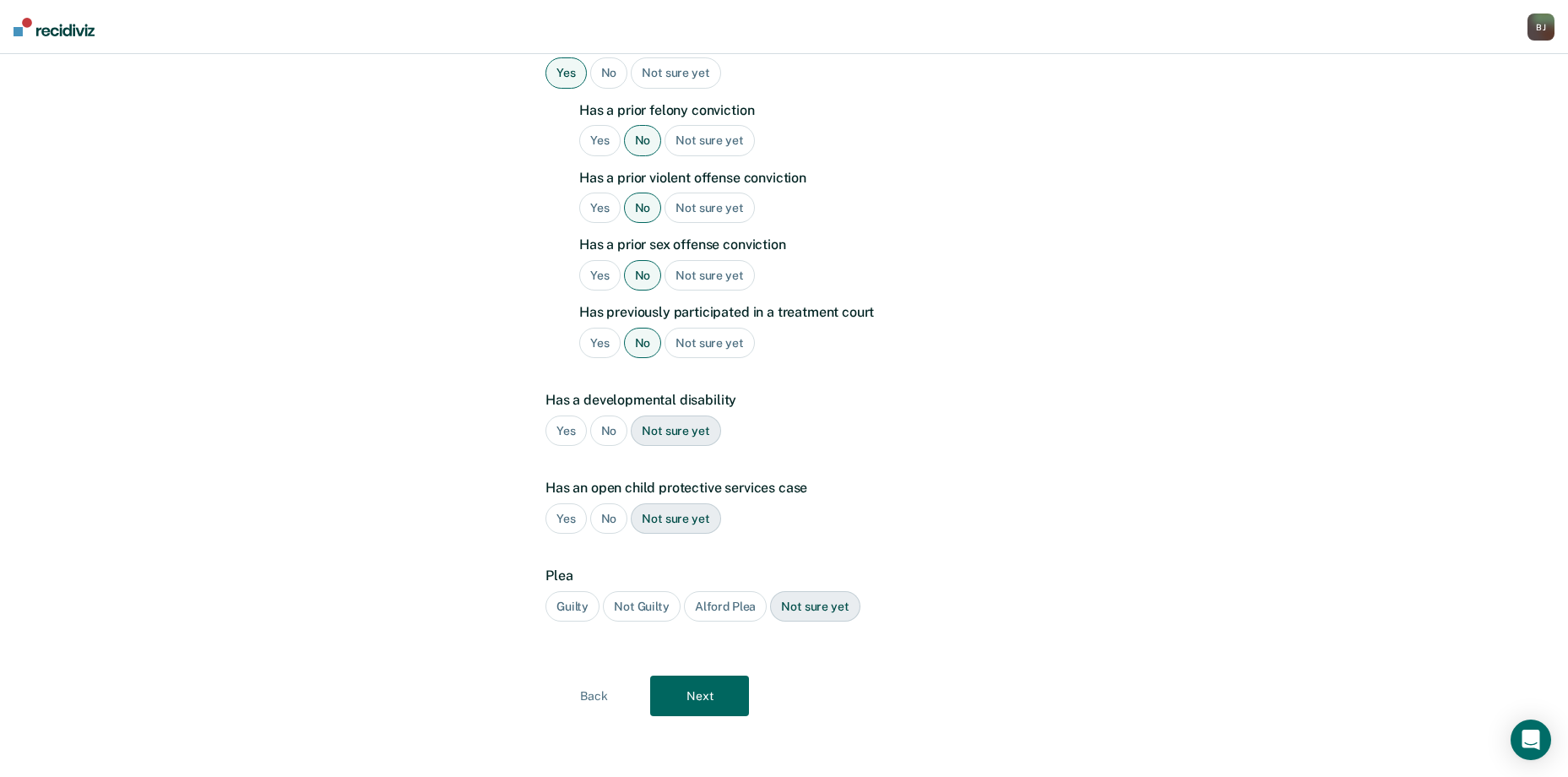 click on "No" at bounding box center [609, 431] 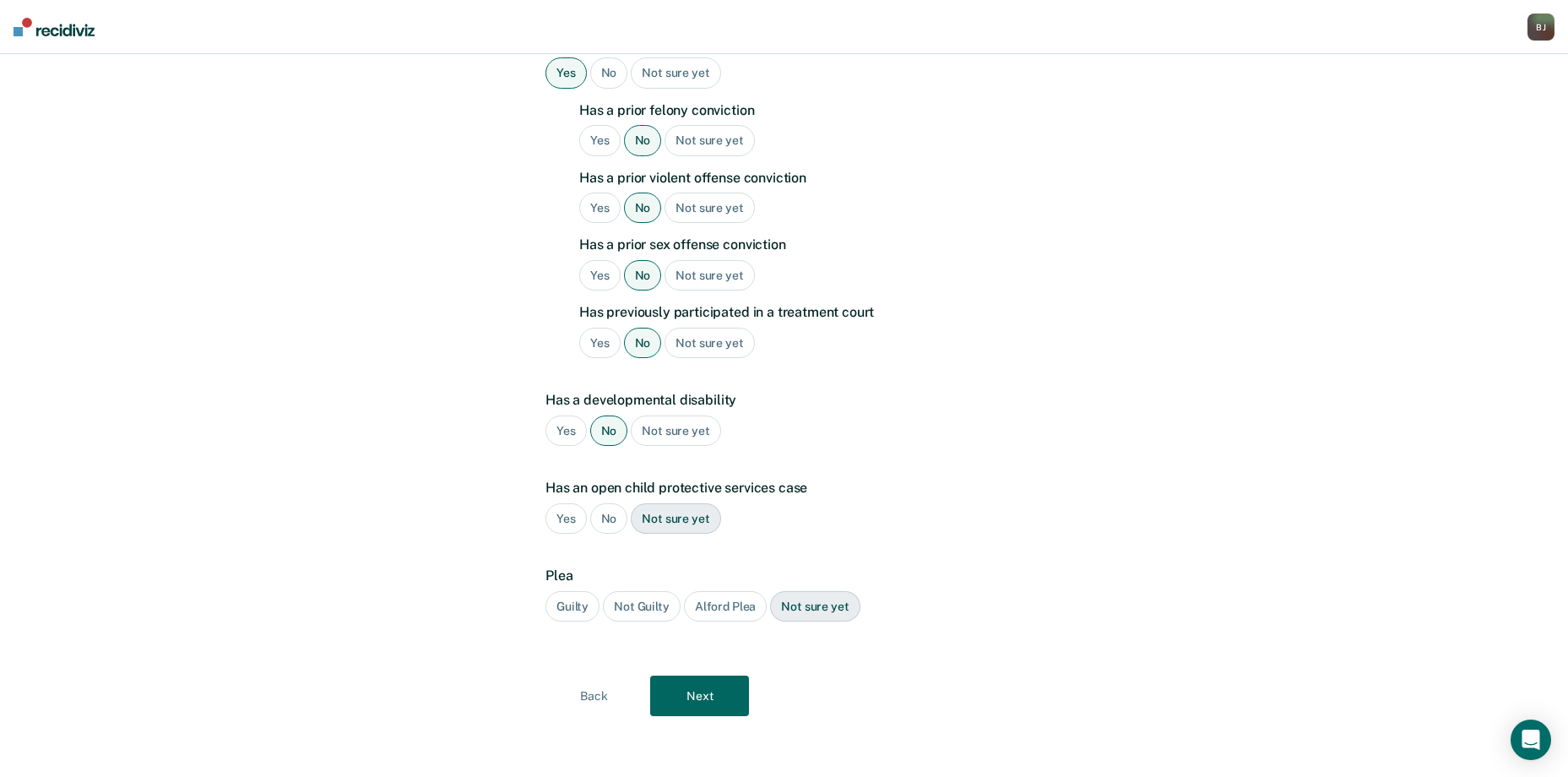 click on "Has an open child protective services case   Yes No Not sure yet" at bounding box center [779, 513] 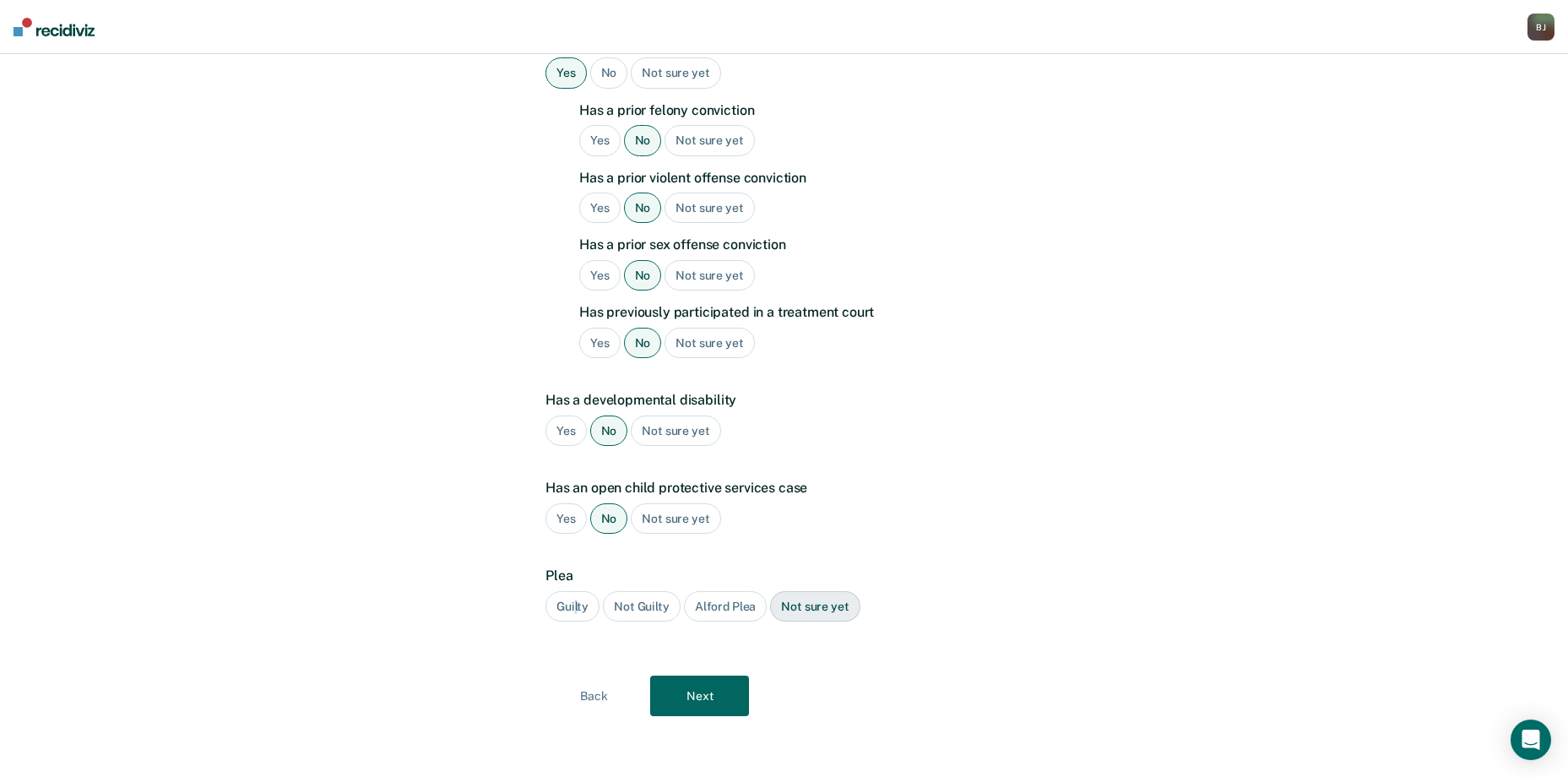 click on "Guilty" at bounding box center (572, 606) 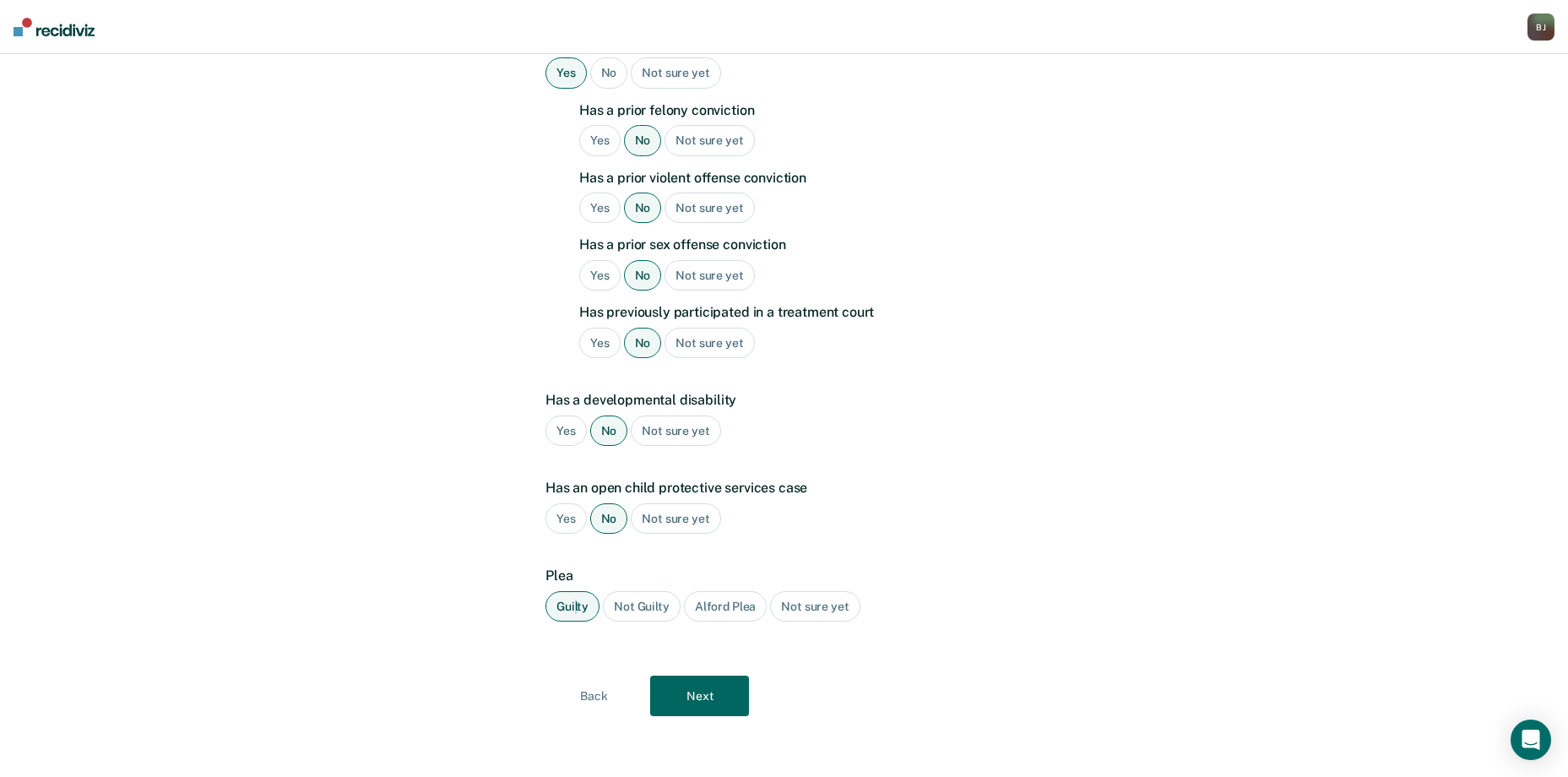 drag, startPoint x: 578, startPoint y: 609, endPoint x: 719, endPoint y: 704, distance: 170.01765 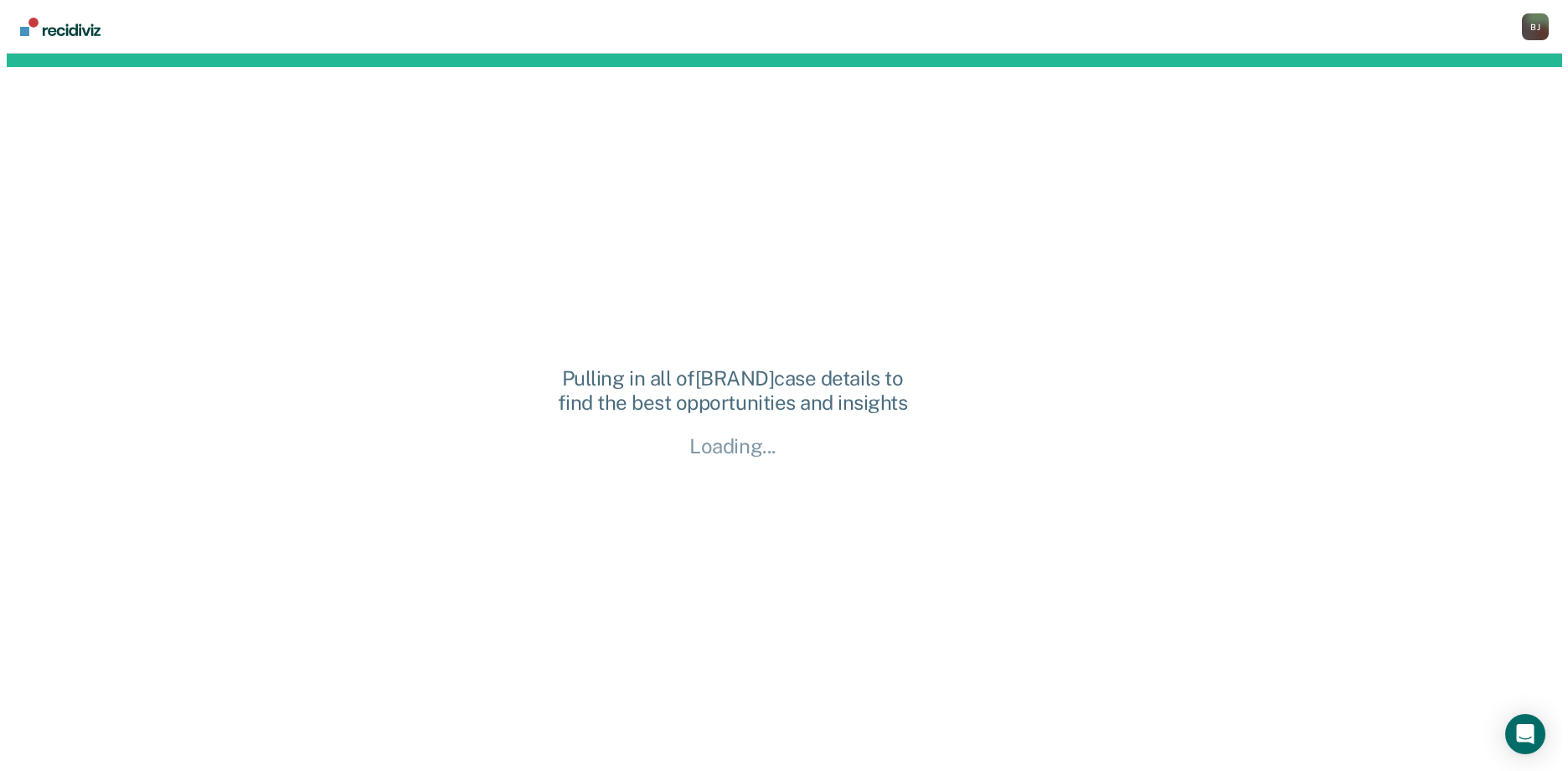 scroll, scrollTop: 0, scrollLeft: 0, axis: both 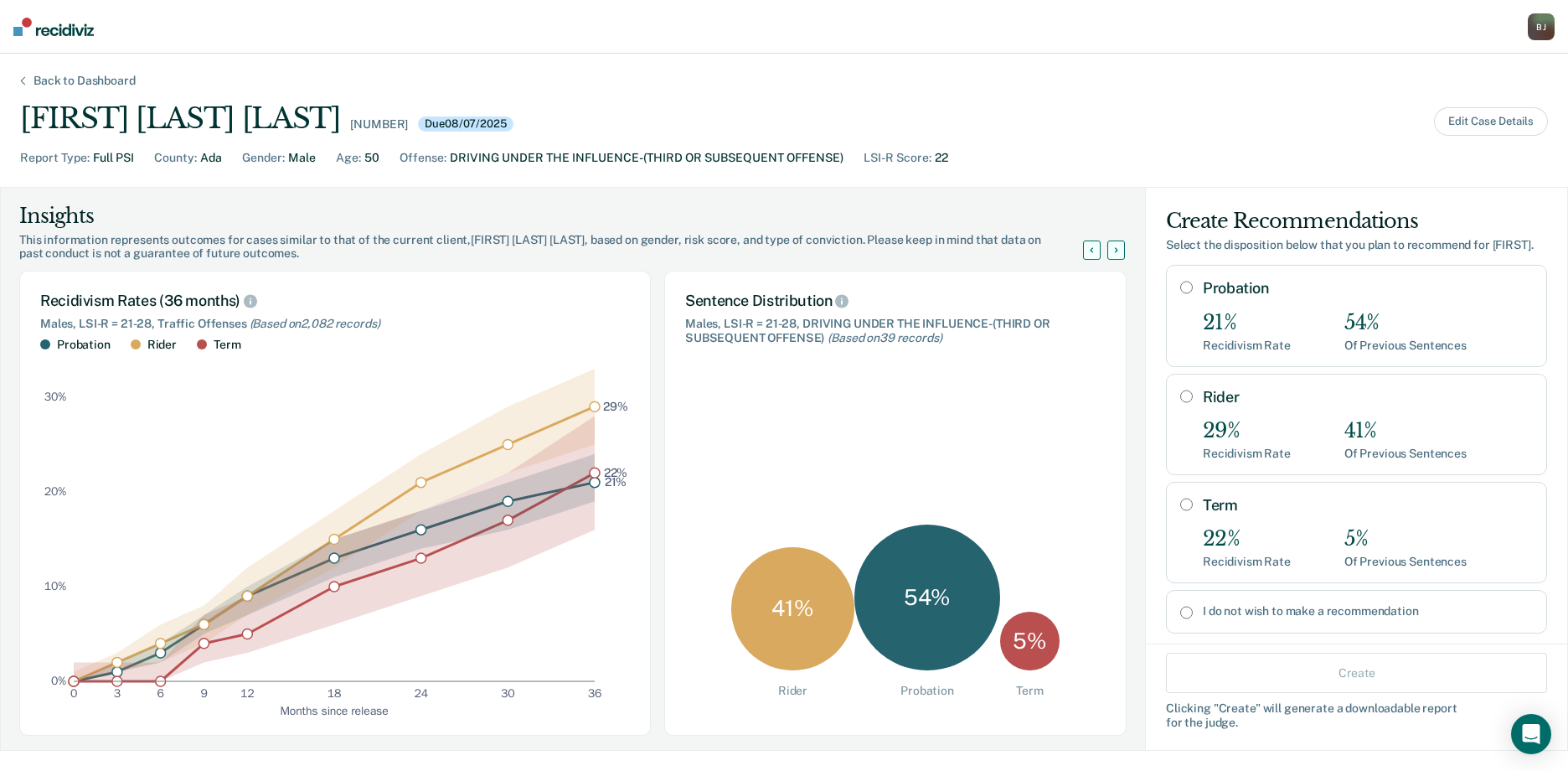 click on "Sentence Distribution Males, LSI-R = 21-28, DRIVING UNDER THE INFLUENCE-(THIRD OR SUBSEQUENT OFFENSE) (Based on 39 records ) 41 % Rider 54 % Probation 5 % Term" at bounding box center [895, 503] 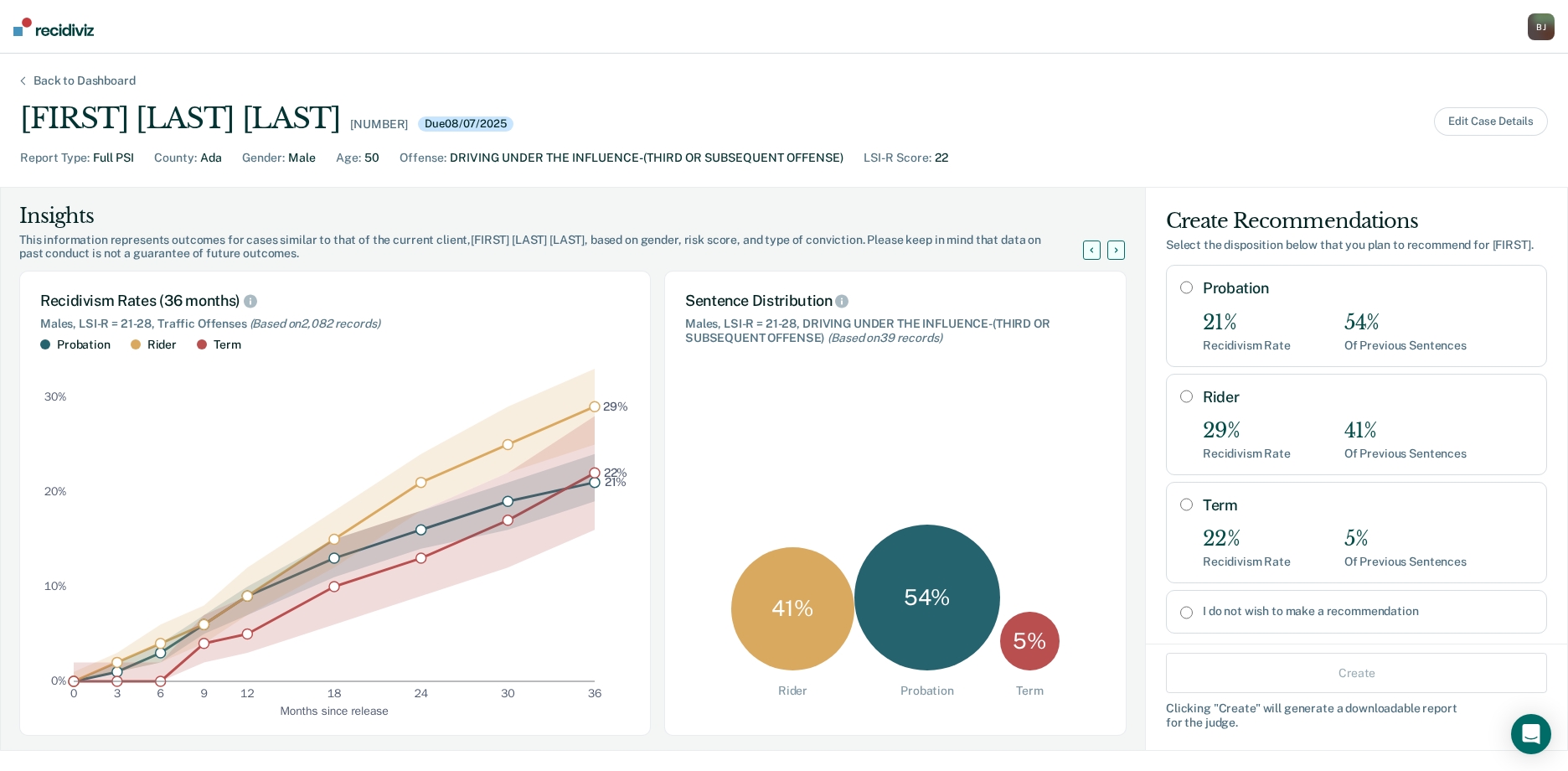 click on "Rider" at bounding box center [1368, 397] 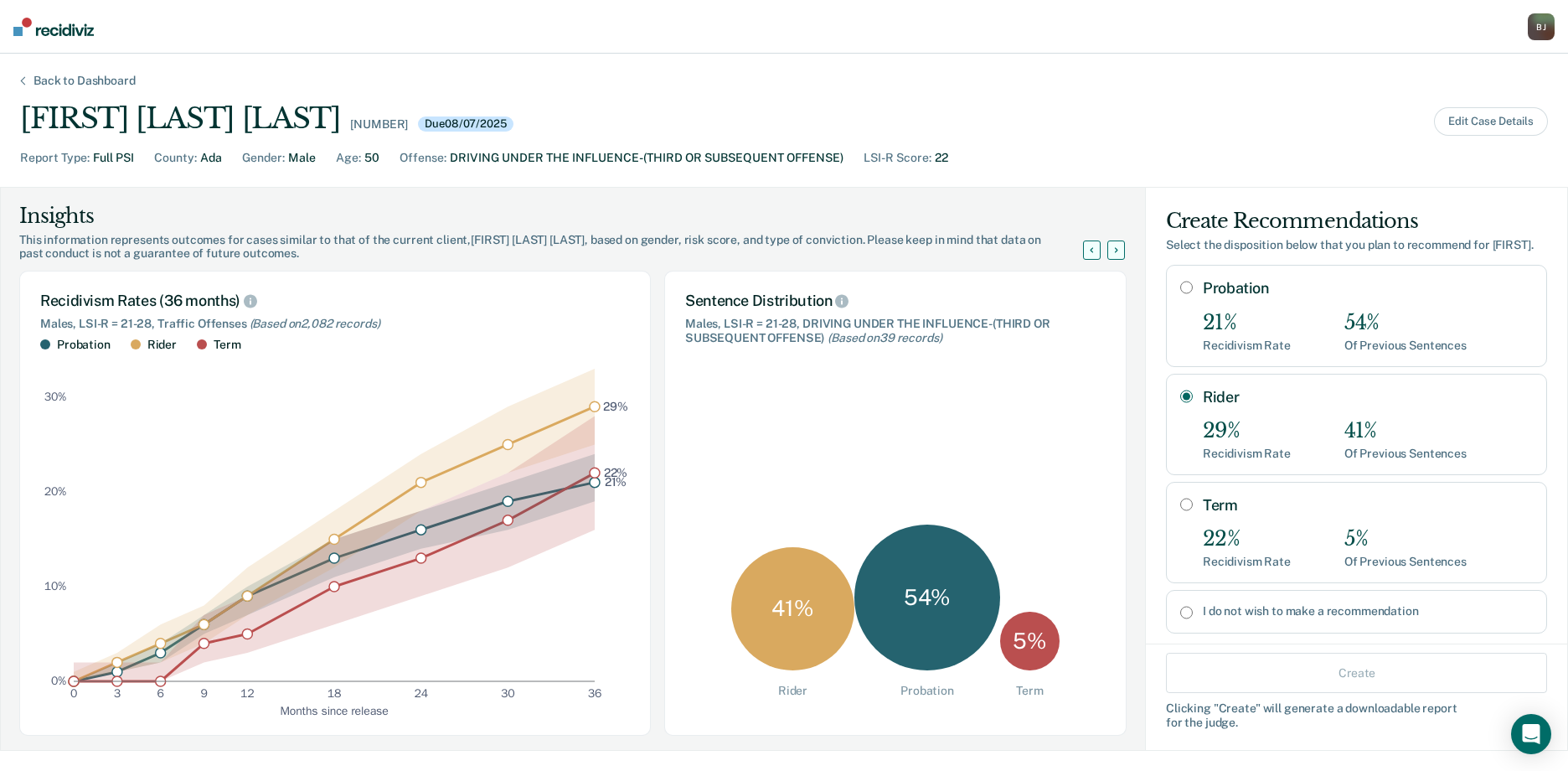 click on "Rider" at bounding box center [1186, 396] 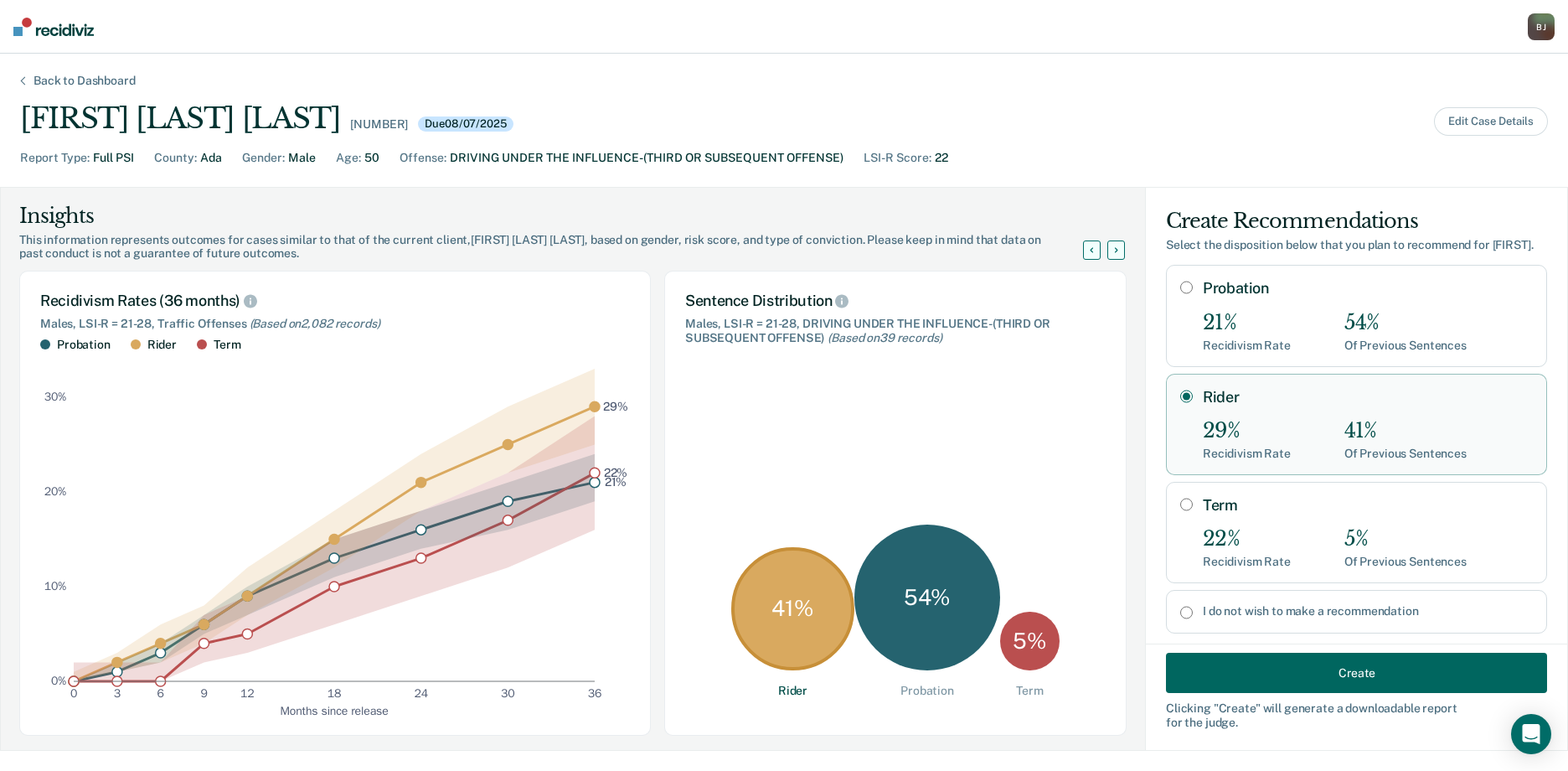click on "Create" at bounding box center (1356, 673) 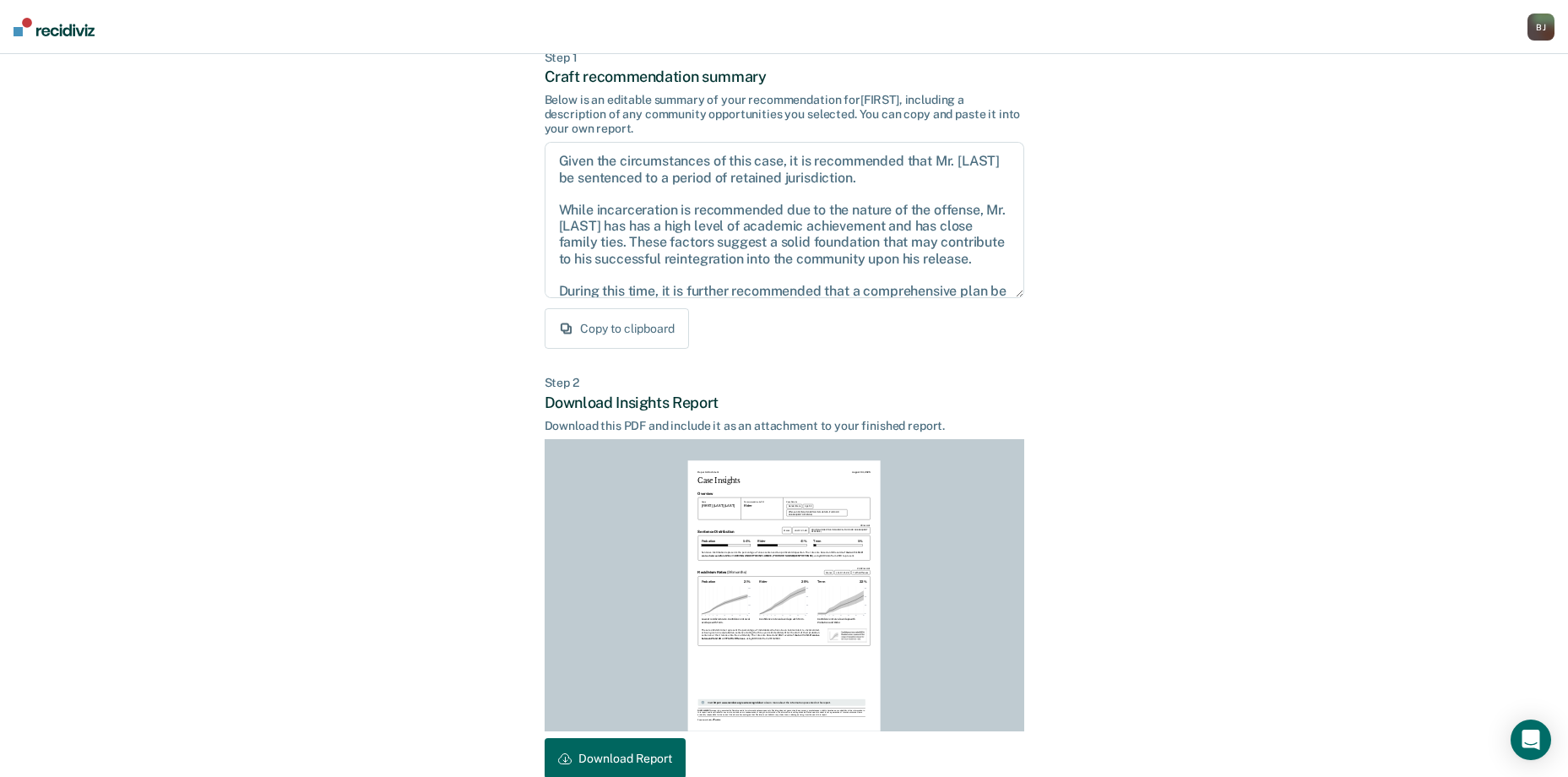 scroll, scrollTop: 186, scrollLeft: 0, axis: vertical 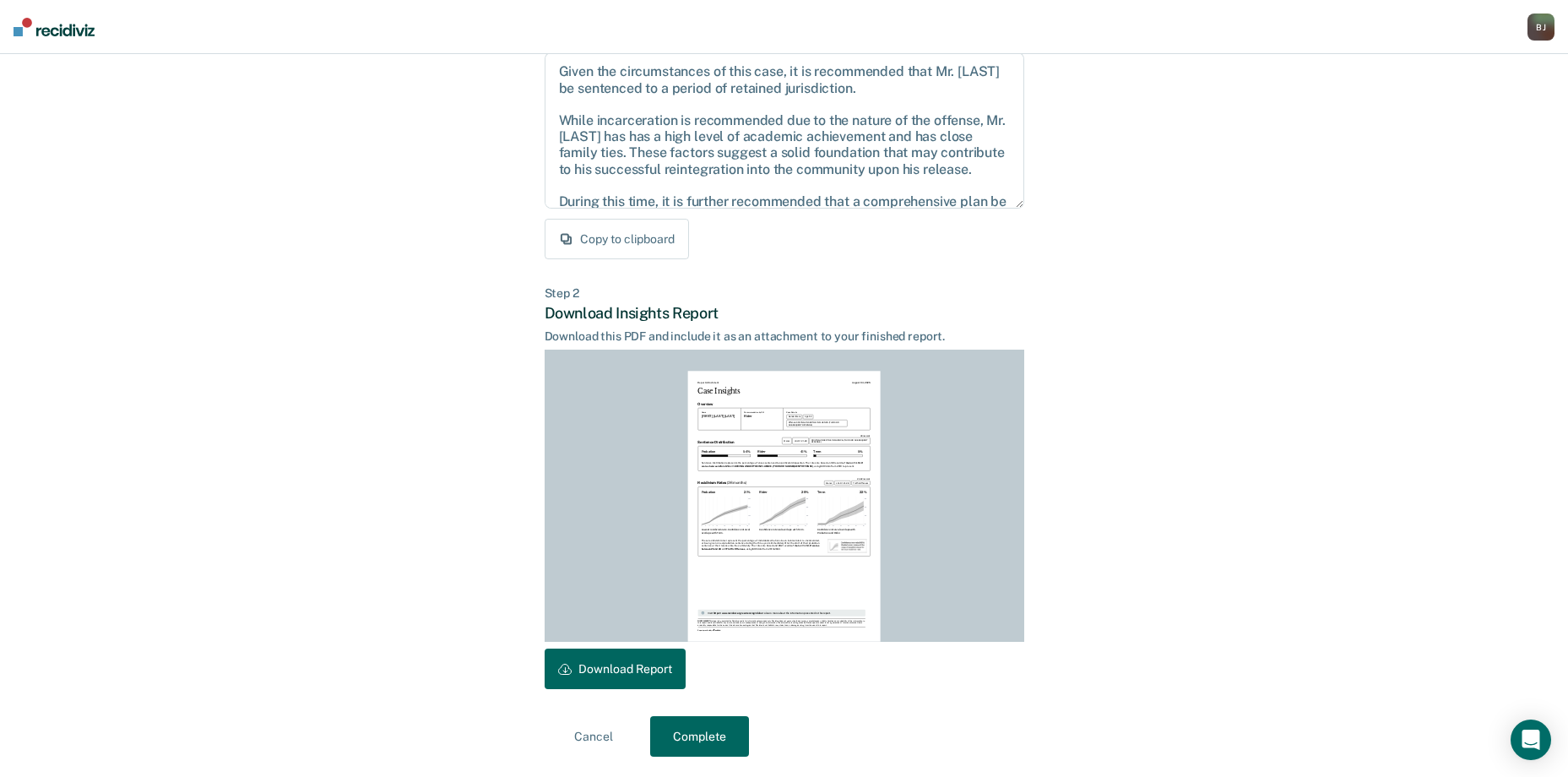 drag, startPoint x: 644, startPoint y: 670, endPoint x: 738, endPoint y: 622, distance: 105.5462 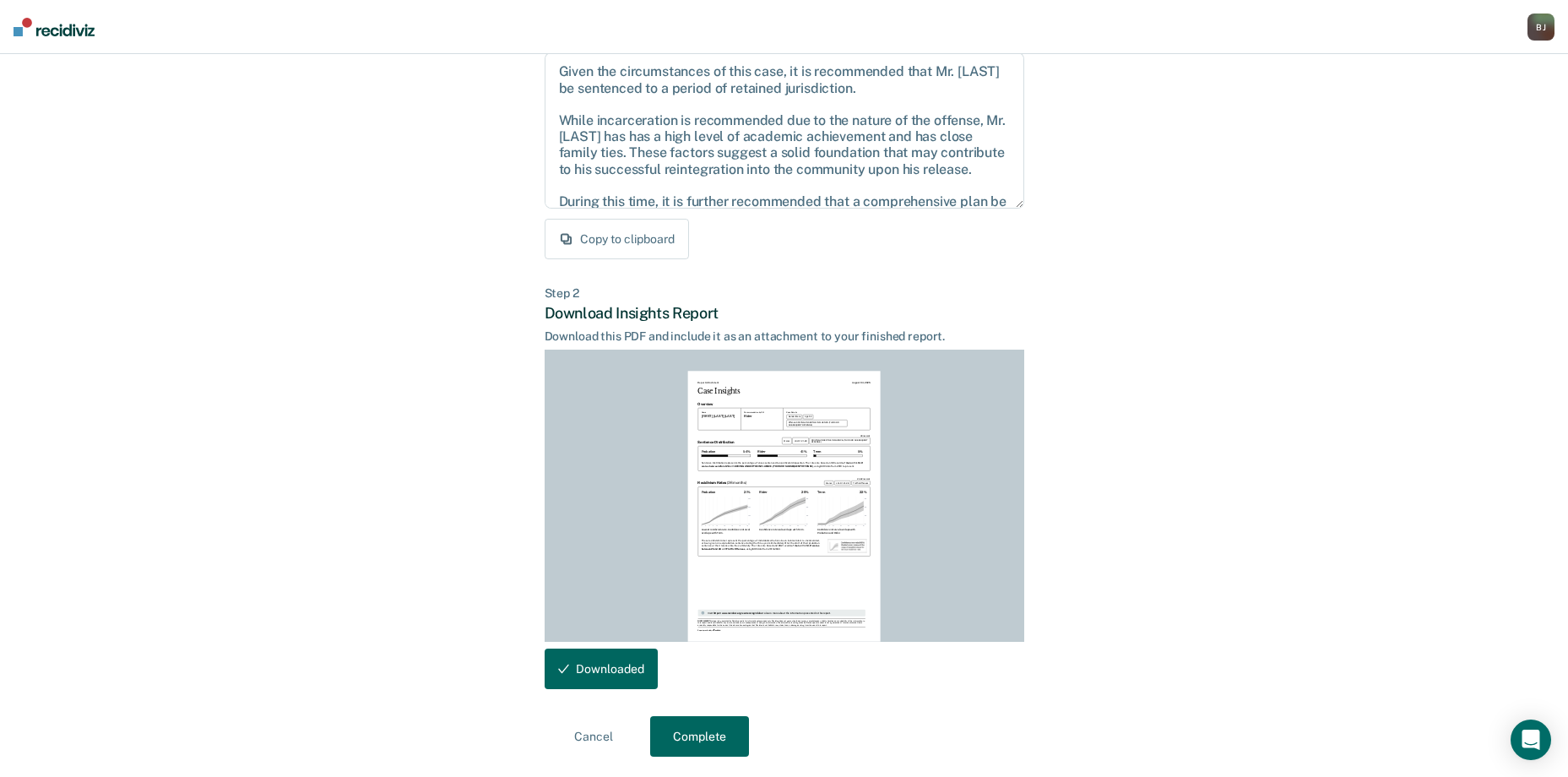 scroll, scrollTop: 0, scrollLeft: 0, axis: both 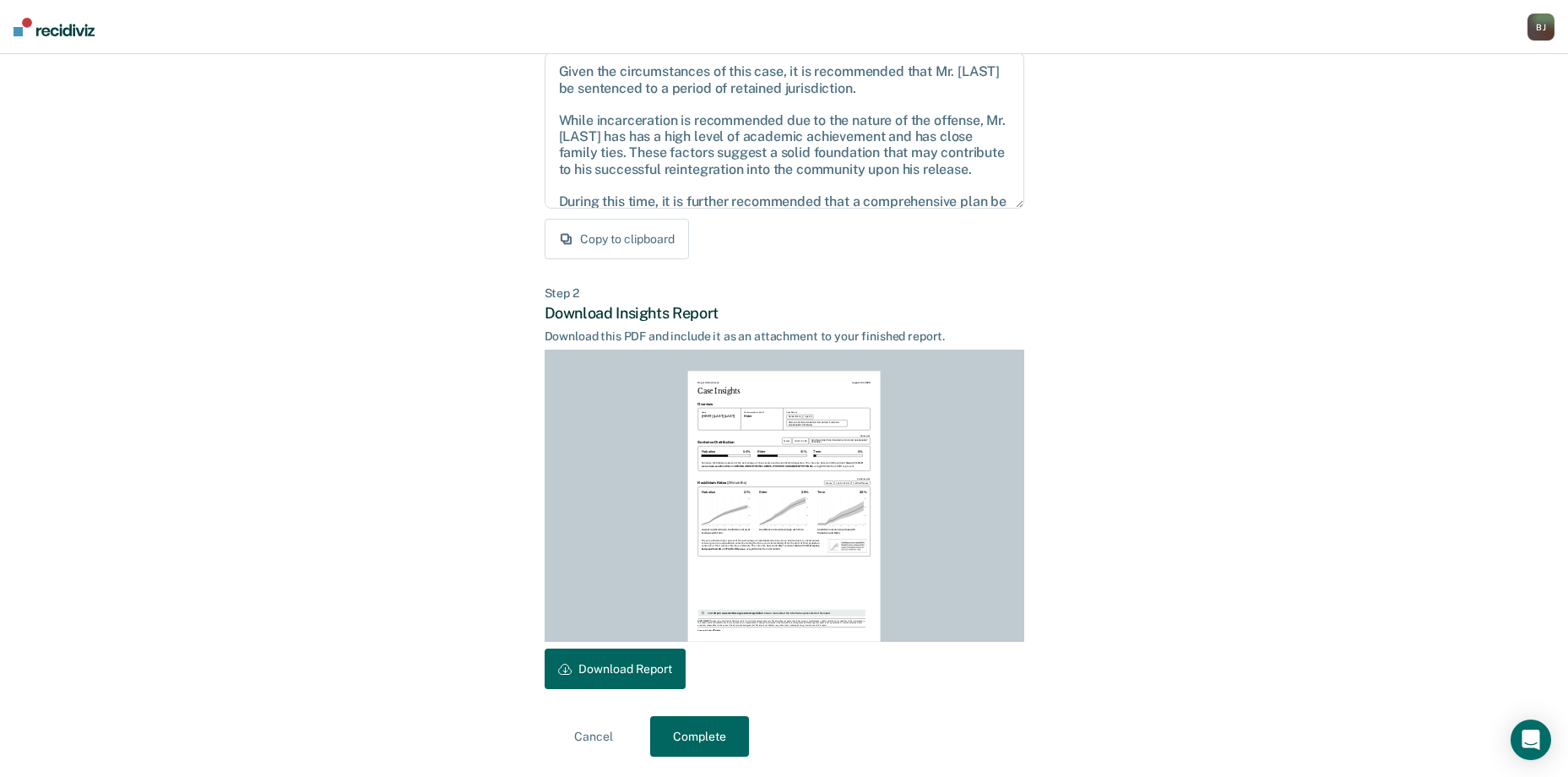 click on "Complete" at bounding box center (699, 736) 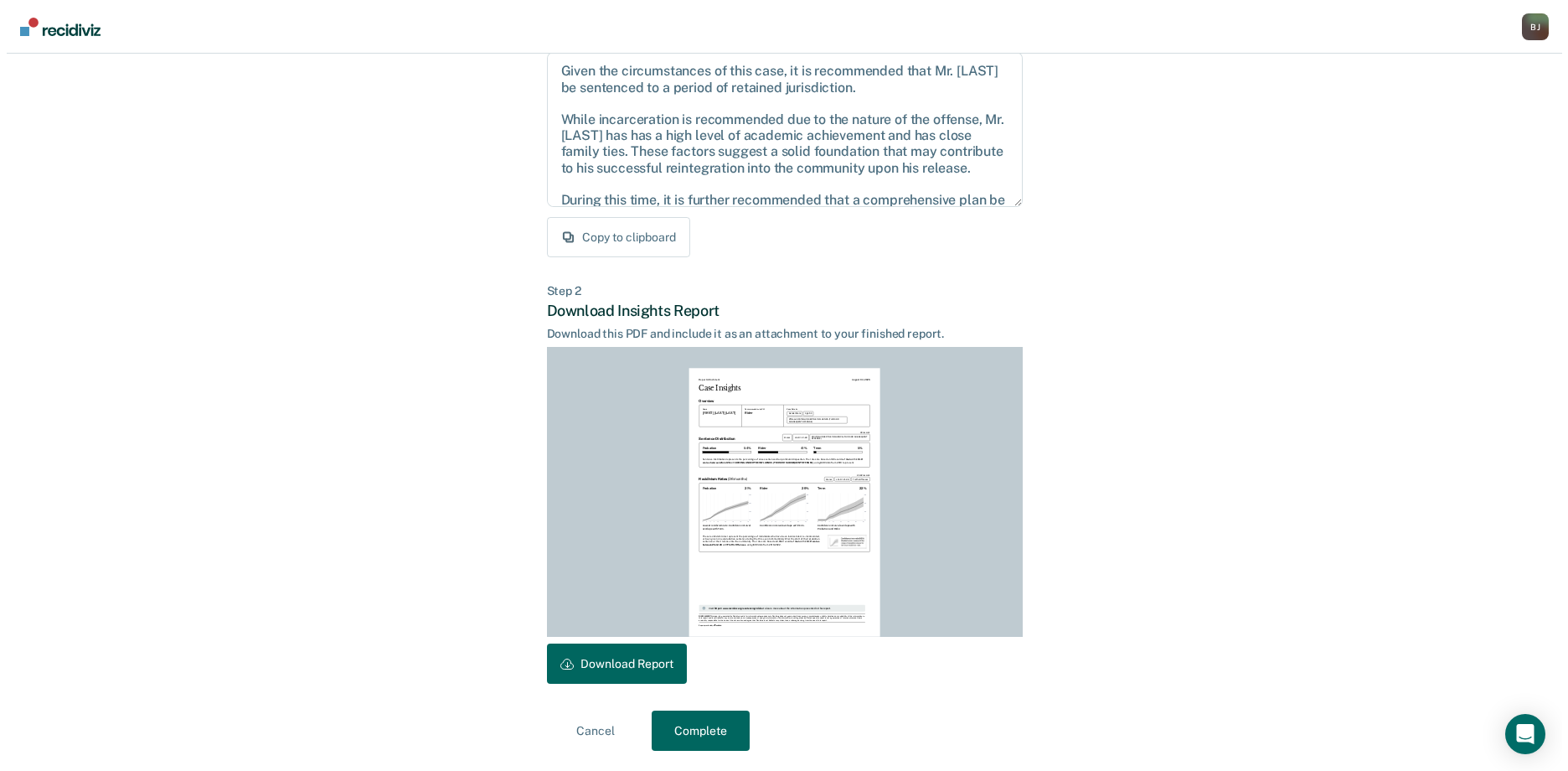 scroll, scrollTop: 0, scrollLeft: 0, axis: both 